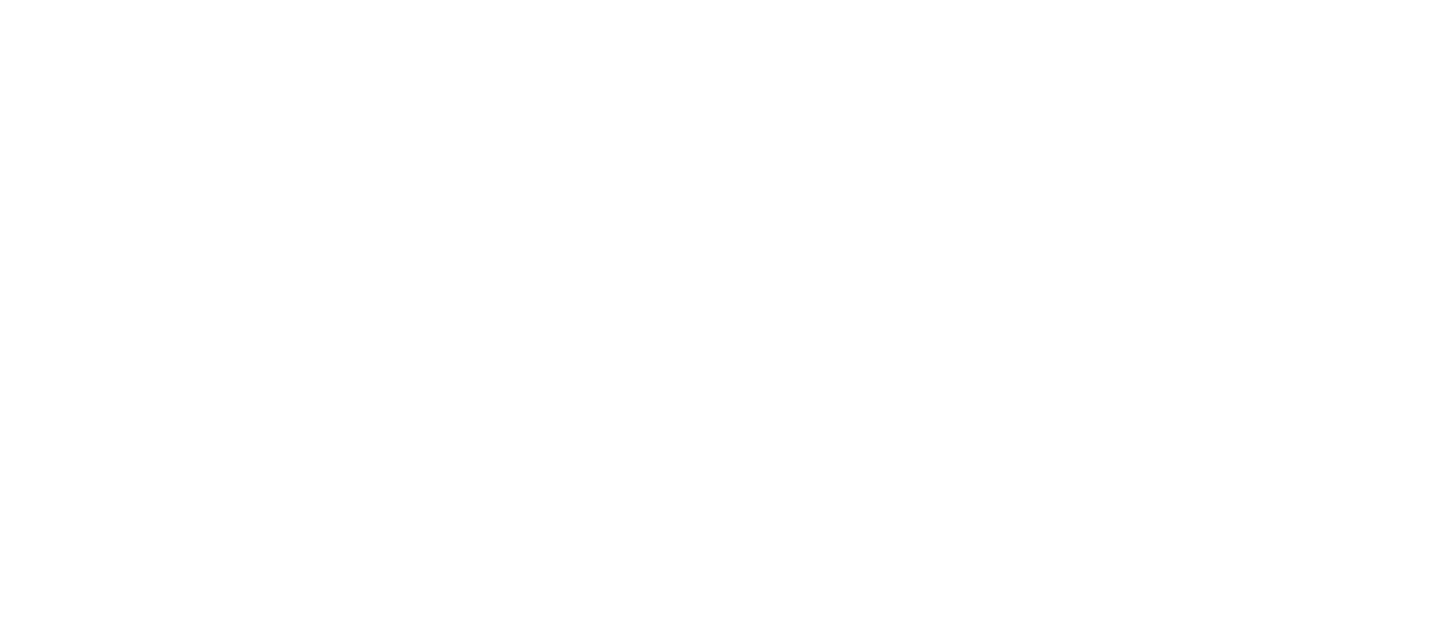 scroll, scrollTop: 0, scrollLeft: 0, axis: both 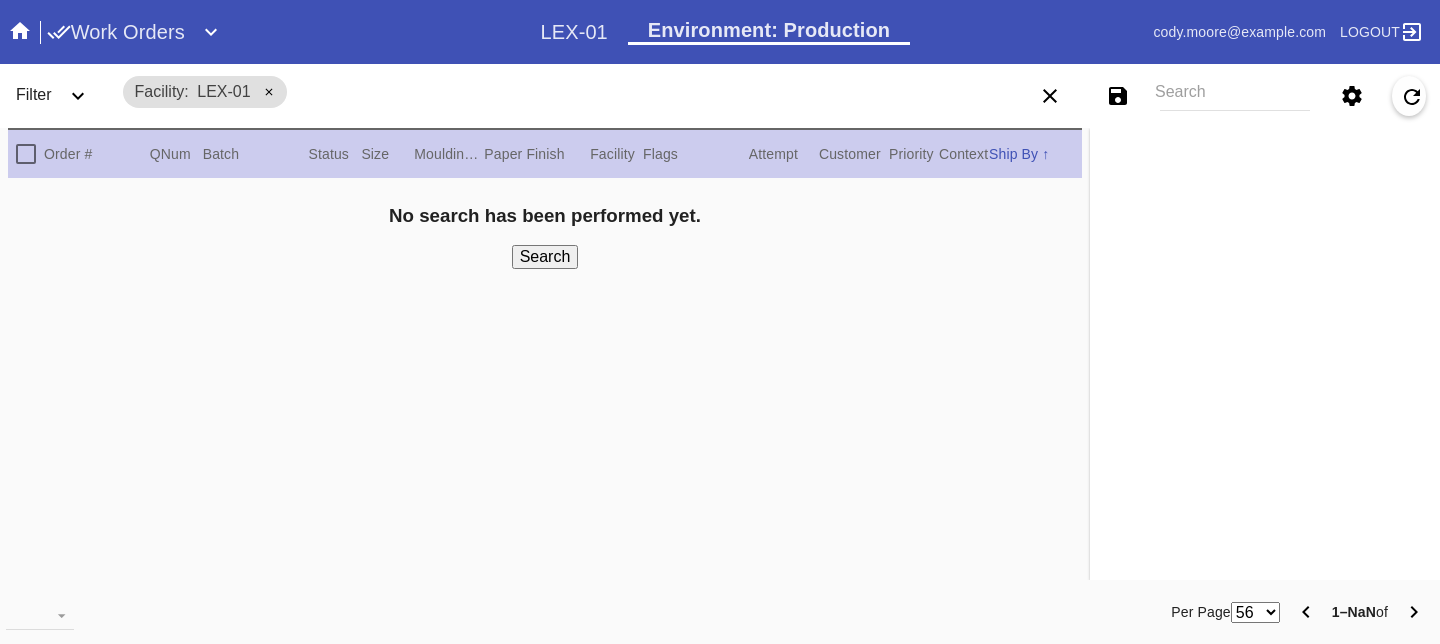 click on "Work Orders" at bounding box center [116, 32] 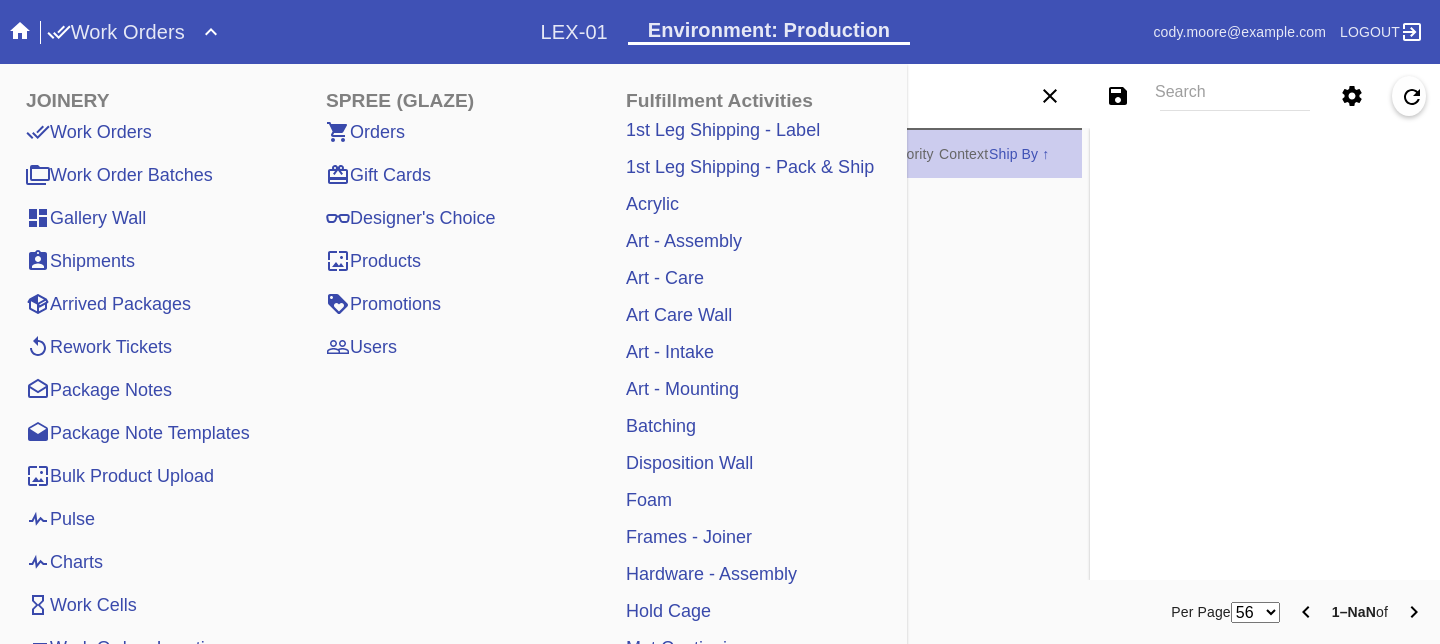 click on "Pulse" at bounding box center (60, 519) 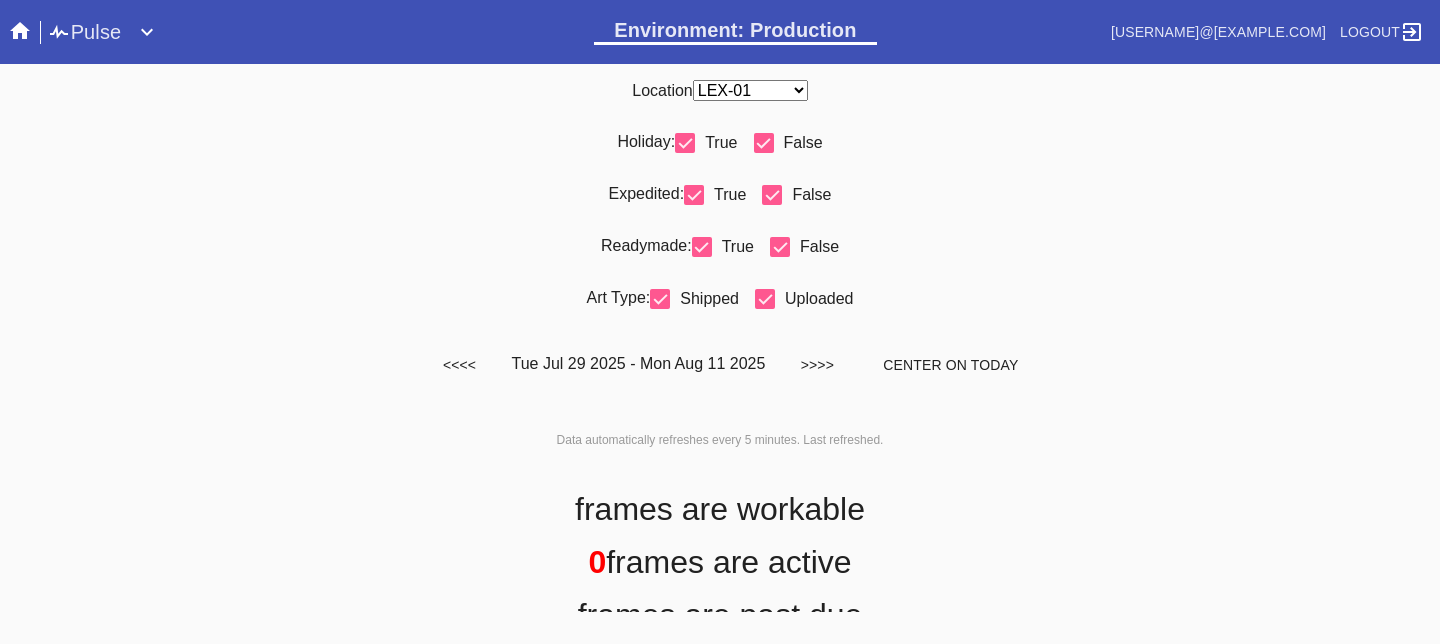 scroll, scrollTop: 0, scrollLeft: 0, axis: both 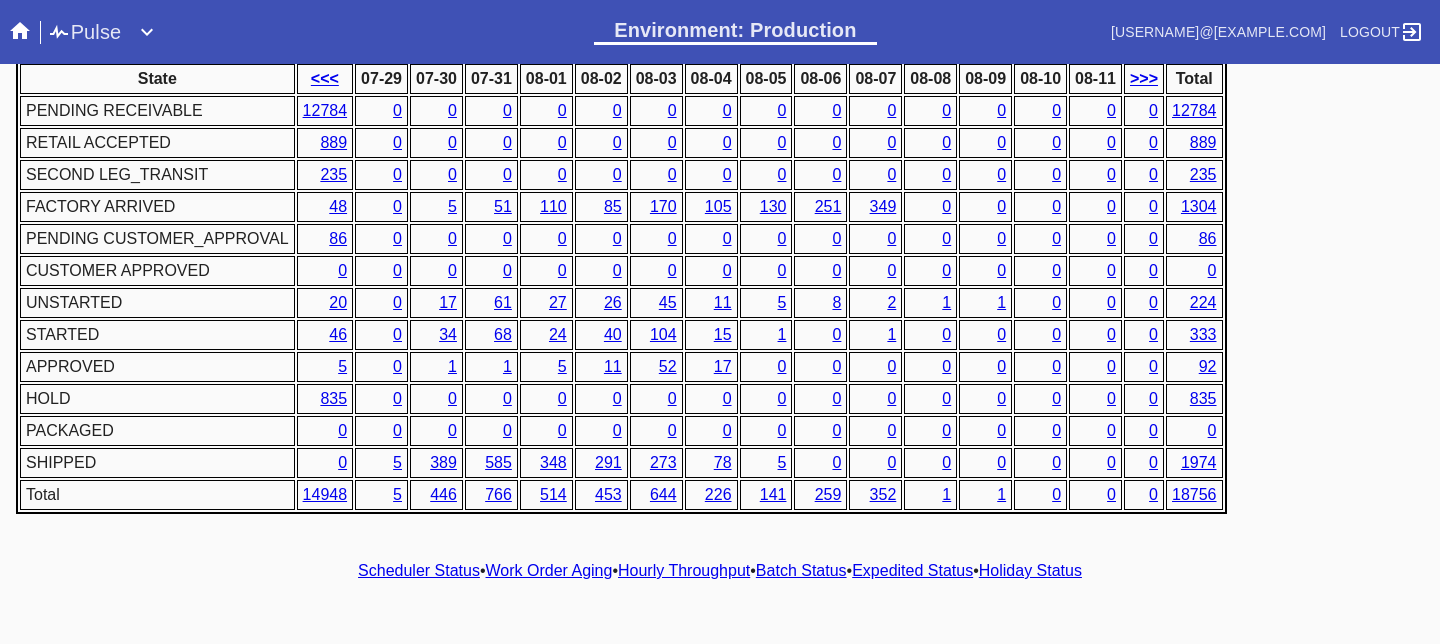 click on "Work Order Aging" at bounding box center [549, 570] 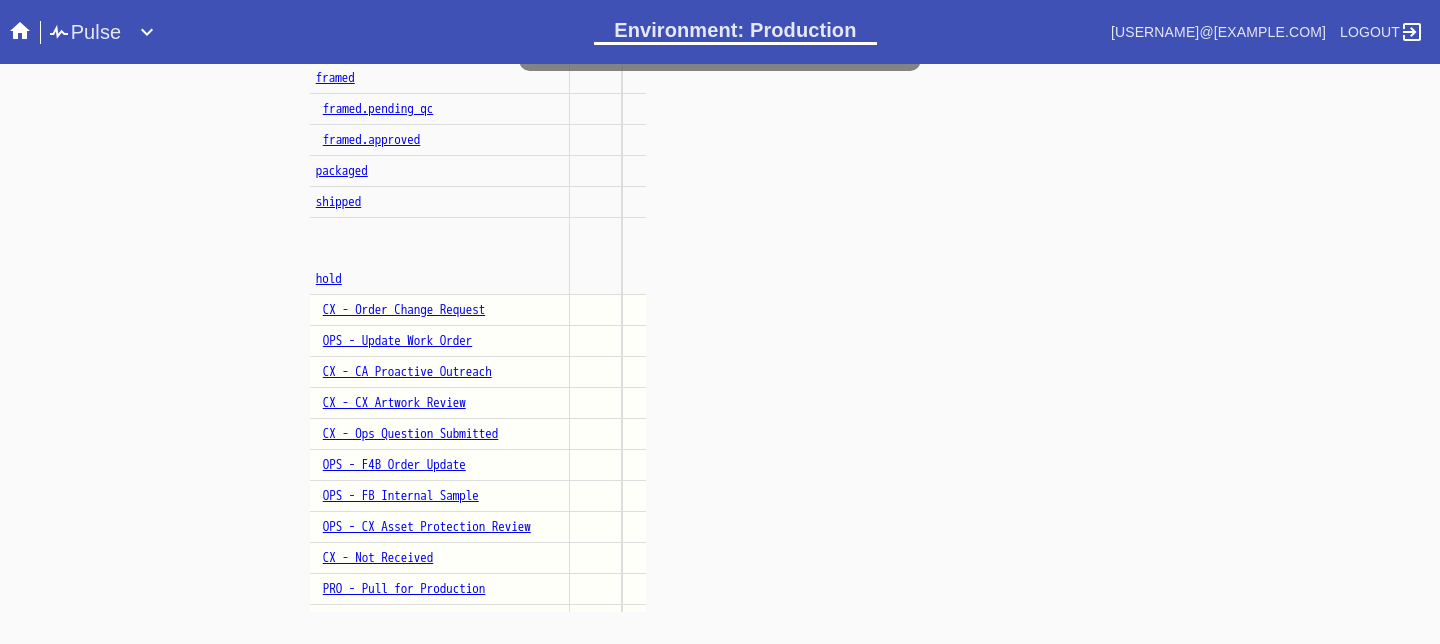 scroll, scrollTop: 1331, scrollLeft: 0, axis: vertical 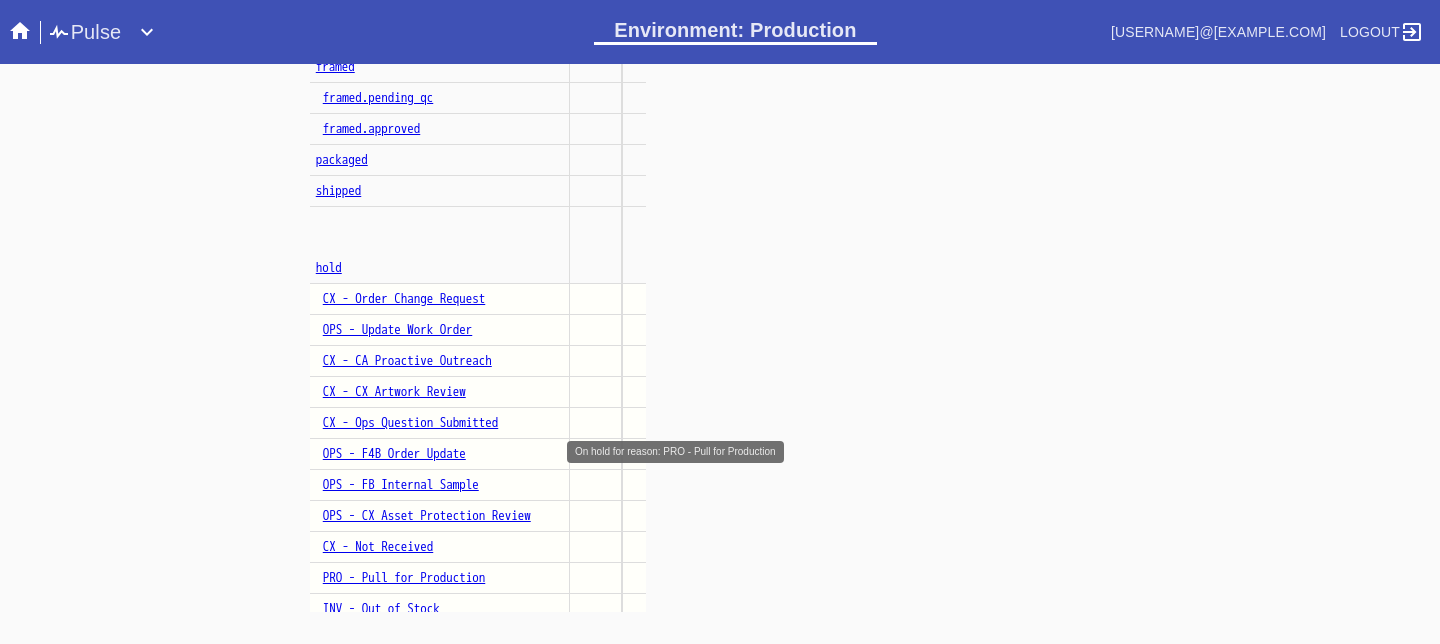 click on "PRO - Pull for Production" at bounding box center (404, 577) 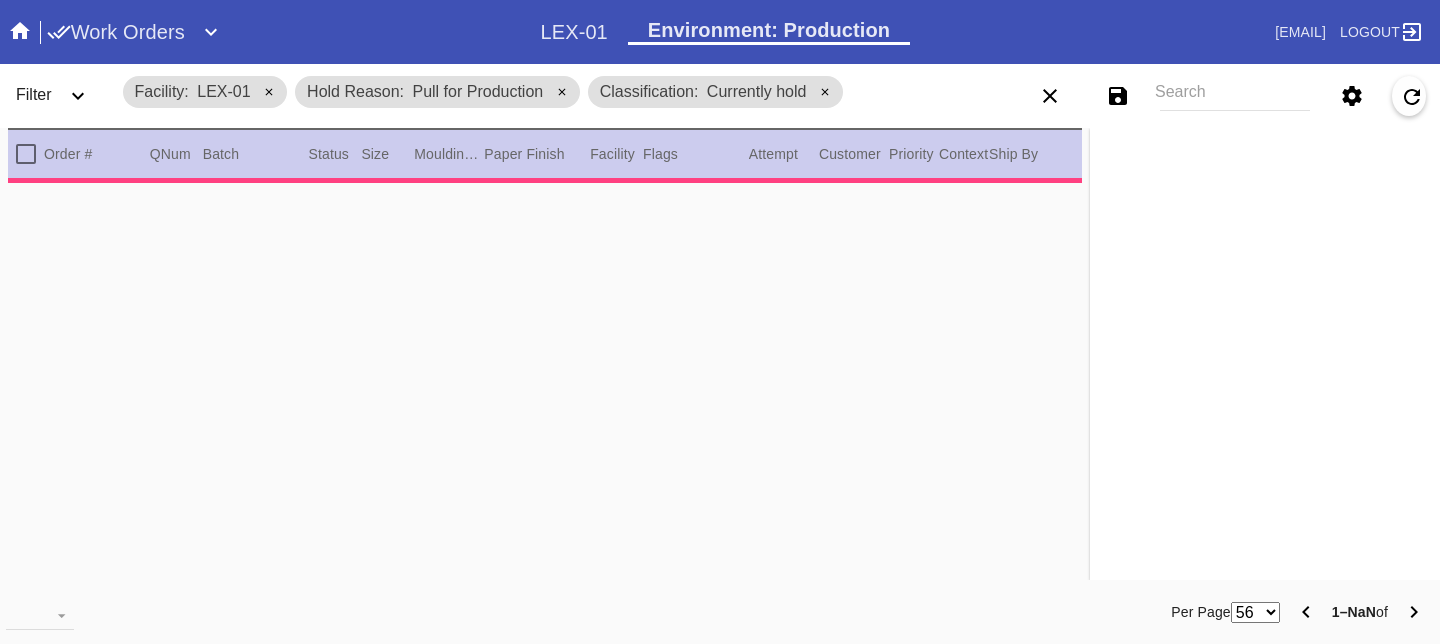 scroll, scrollTop: 0, scrollLeft: 0, axis: both 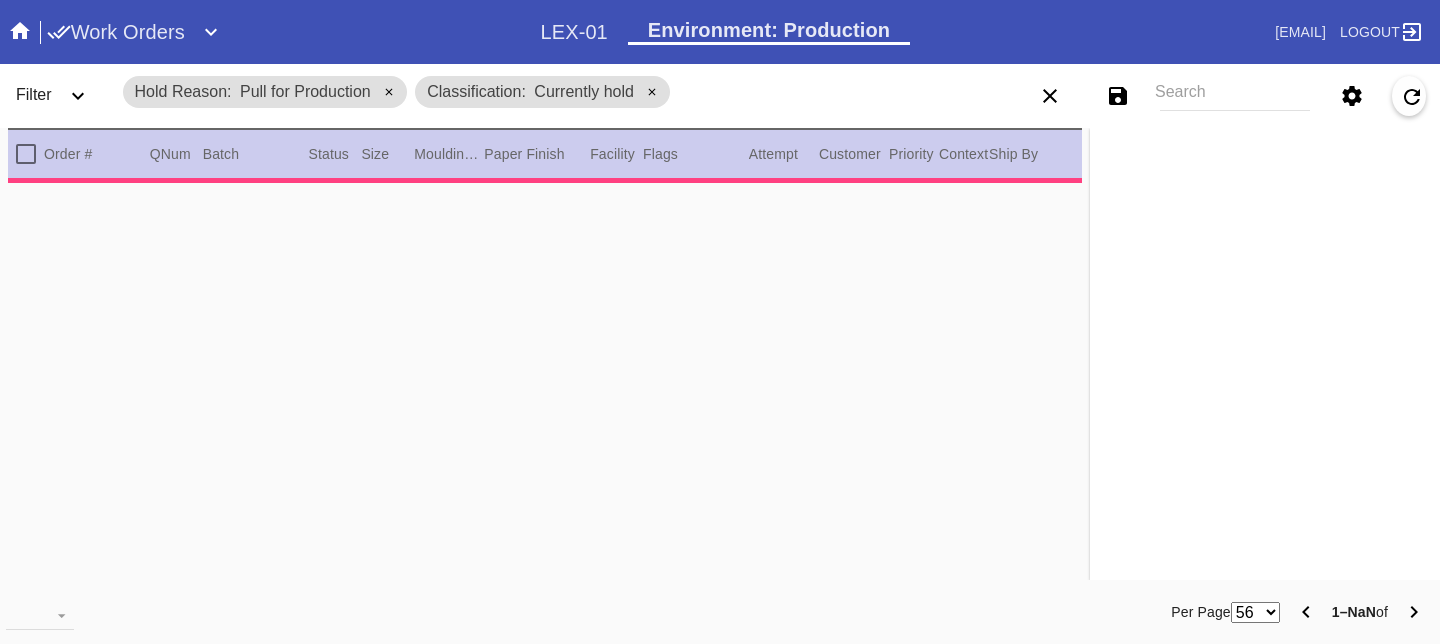 click at bounding box center (78, 96) 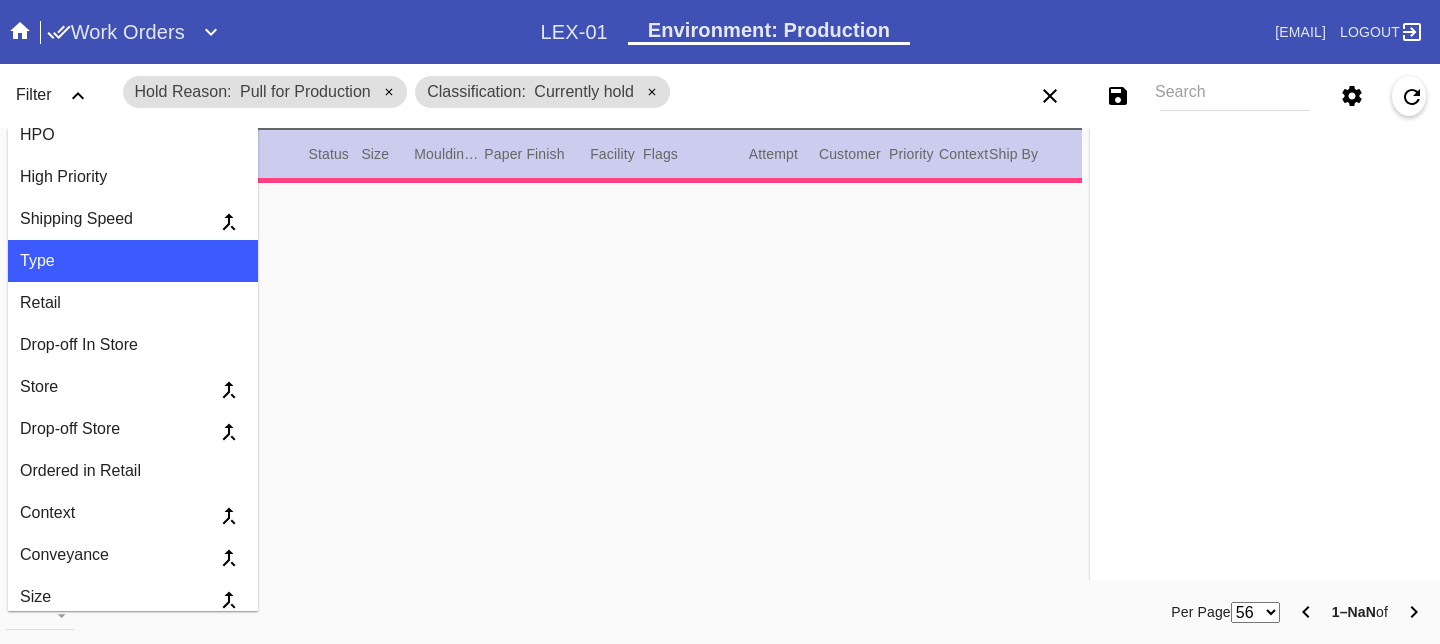 scroll, scrollTop: 658, scrollLeft: 0, axis: vertical 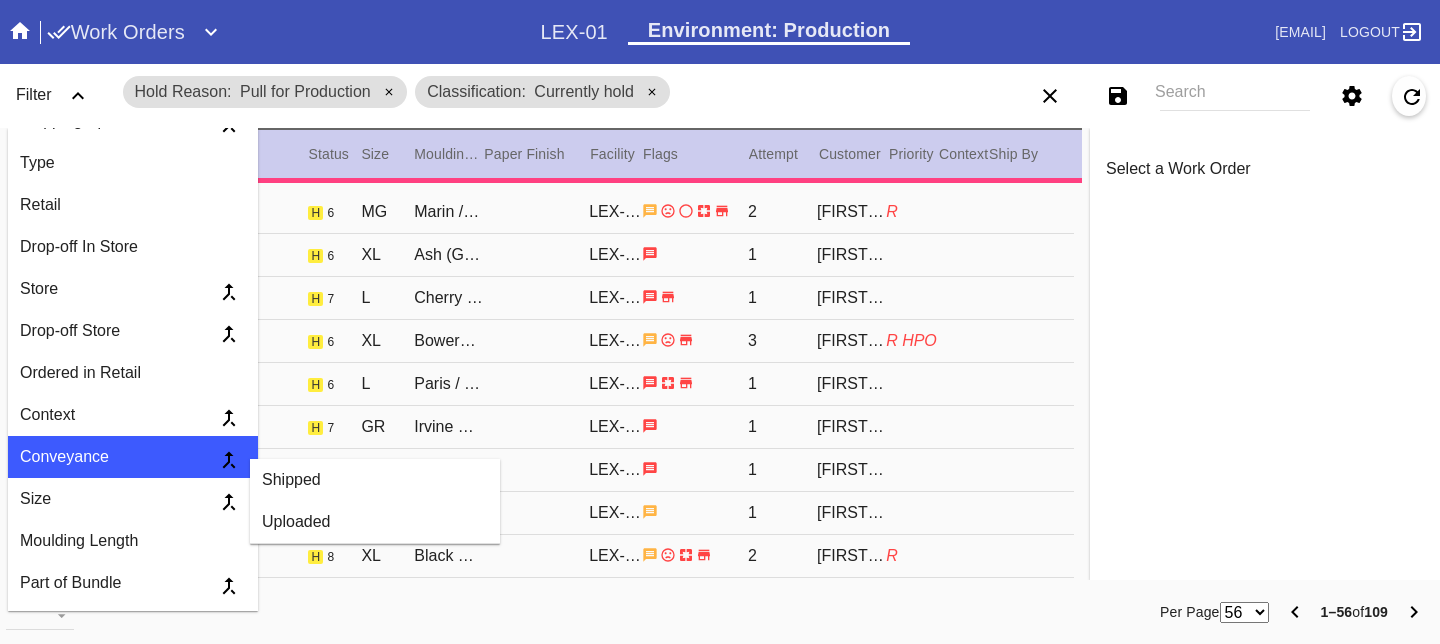 click on "Uploaded" at bounding box center [375, 522] 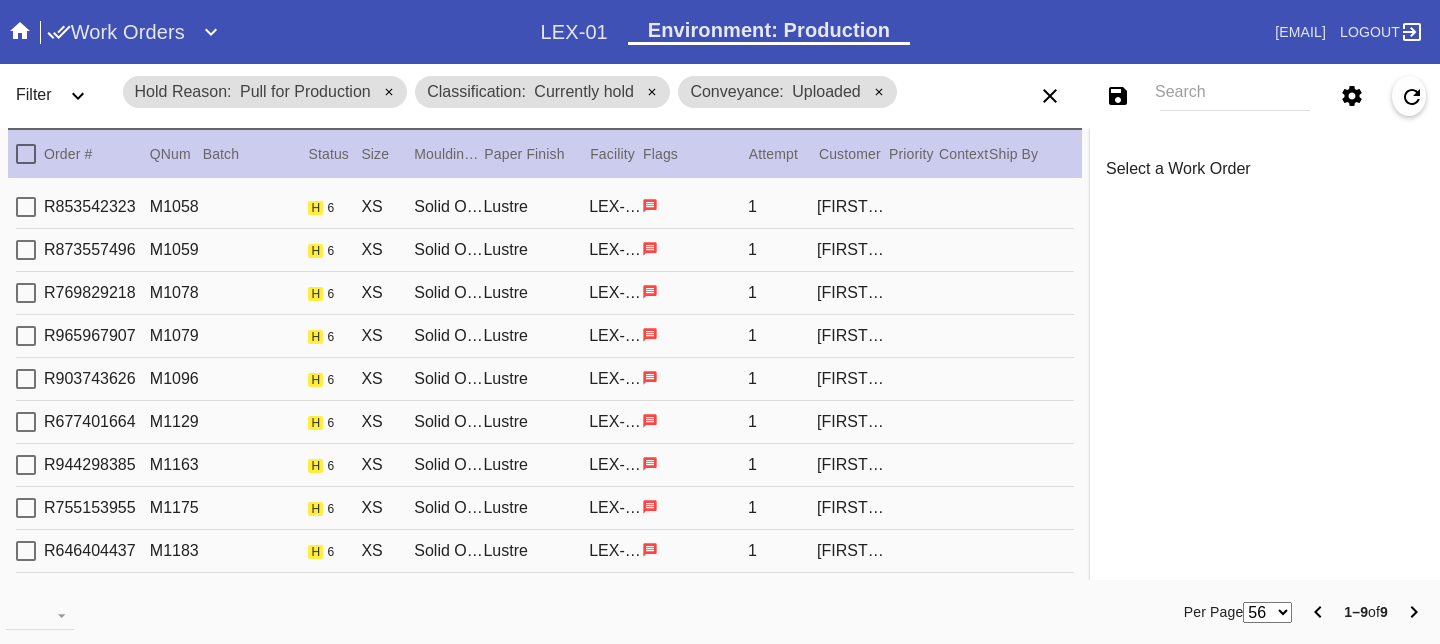 click on "R853542323 M1058 h   6 XS Solid Oak Tabletop Frame Black 6.5"x8.5" / Dove White Lustre LEX-03 1 [FIRST] [LAST]" at bounding box center (545, 207) 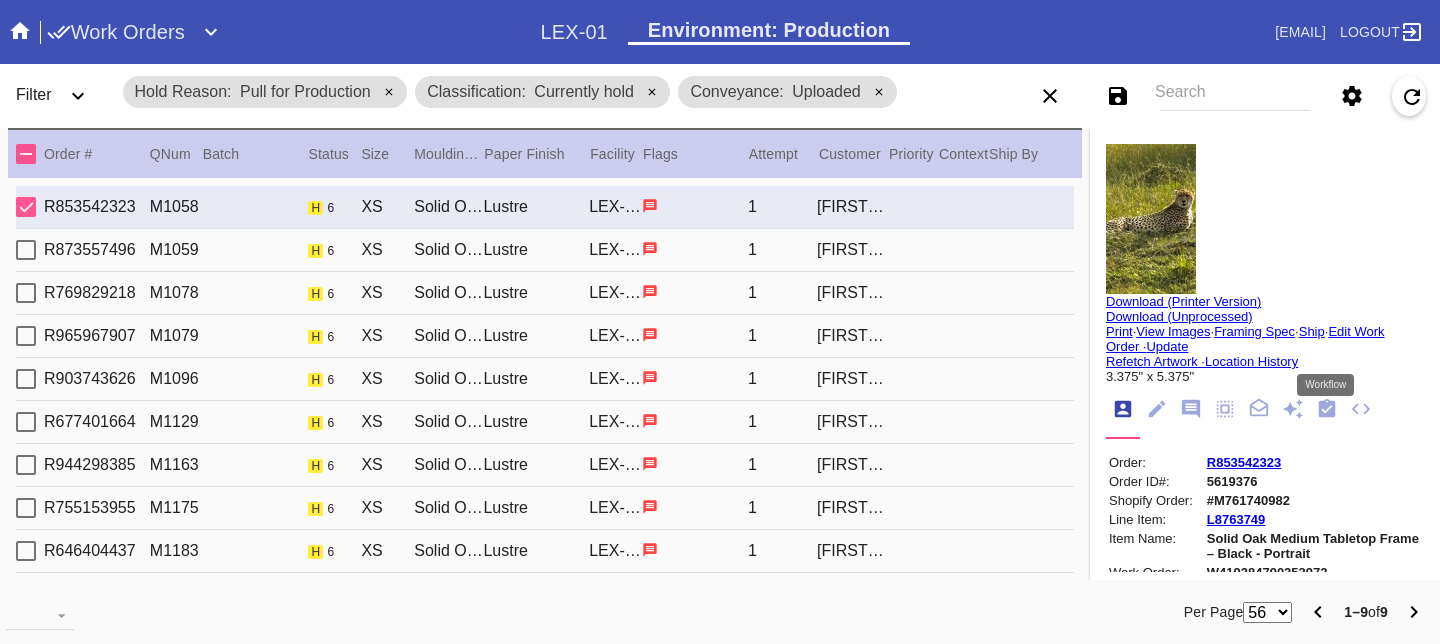 click 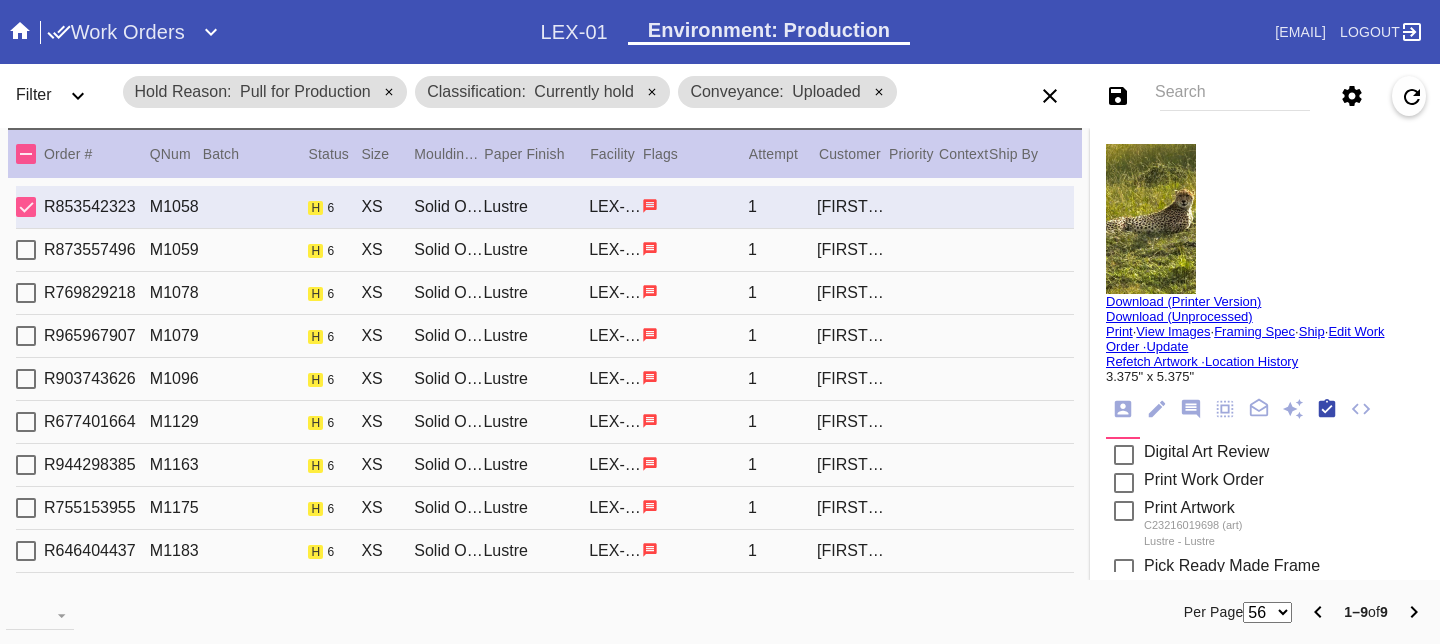 scroll, scrollTop: 320, scrollLeft: 0, axis: vertical 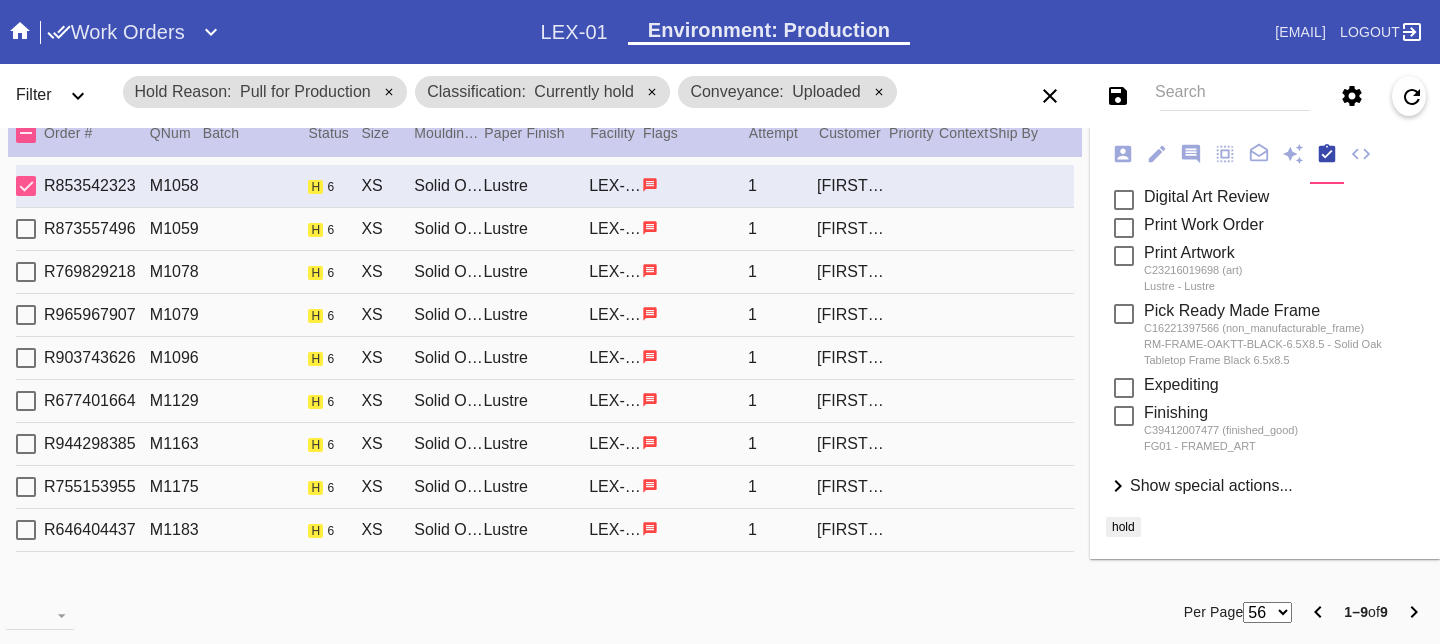 click on "Show special actions..." at bounding box center [1211, 485] 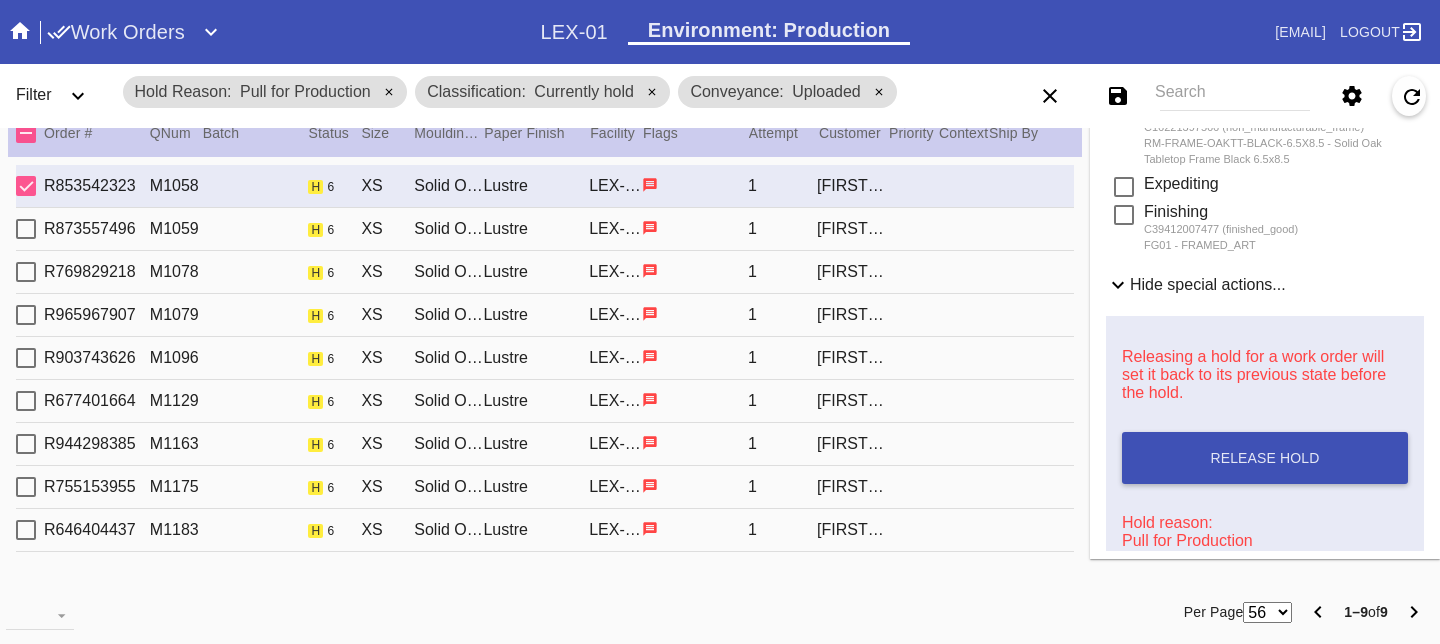 scroll, scrollTop: 702, scrollLeft: 0, axis: vertical 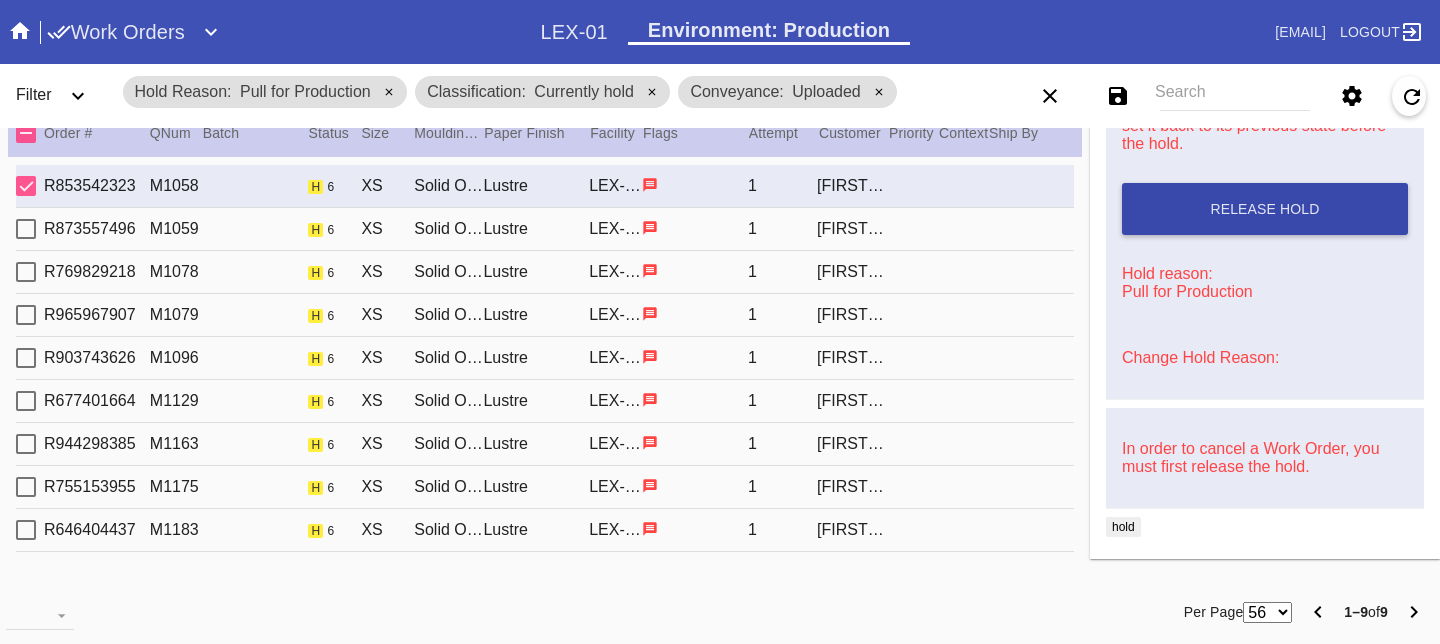 click on "Release Hold" at bounding box center (1264, 209) 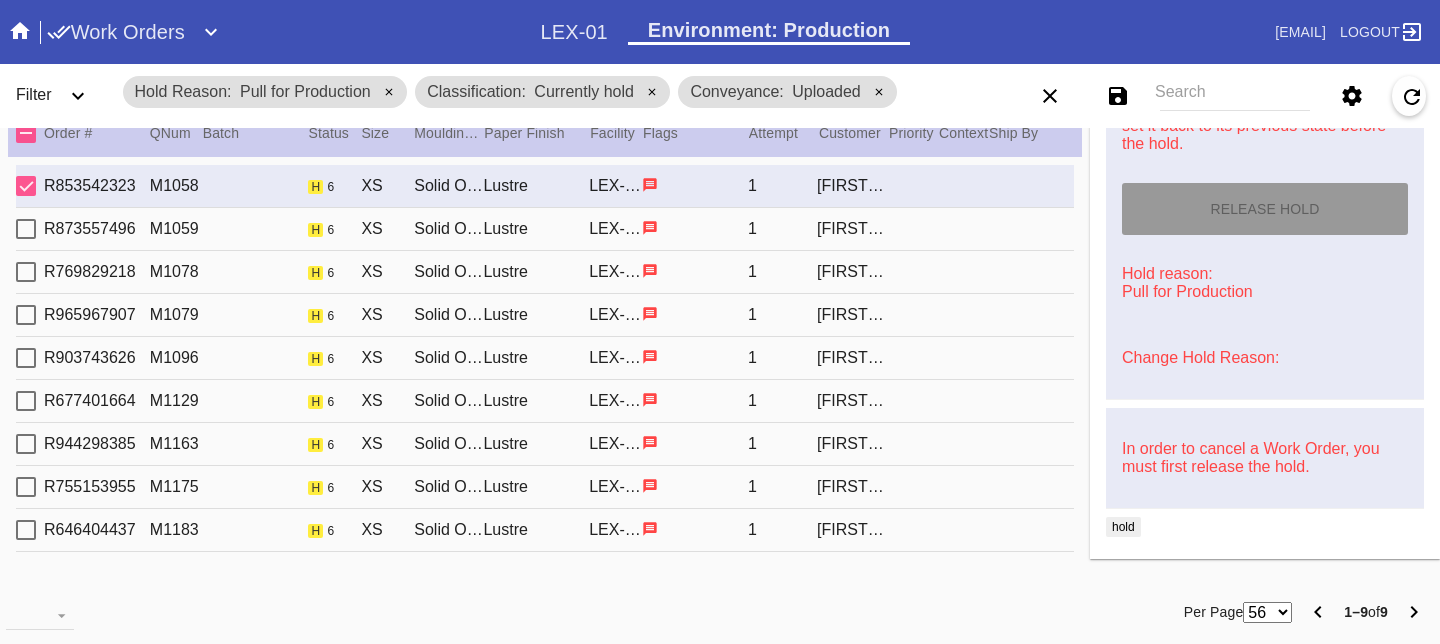 click on "R873557496 M1059 h   6 XS Solid Oak Tabletop Frame Black 6.5"x8.5" / Dove White Lustre LEX-03 1 [FIRST] [LAST]" at bounding box center [545, 229] 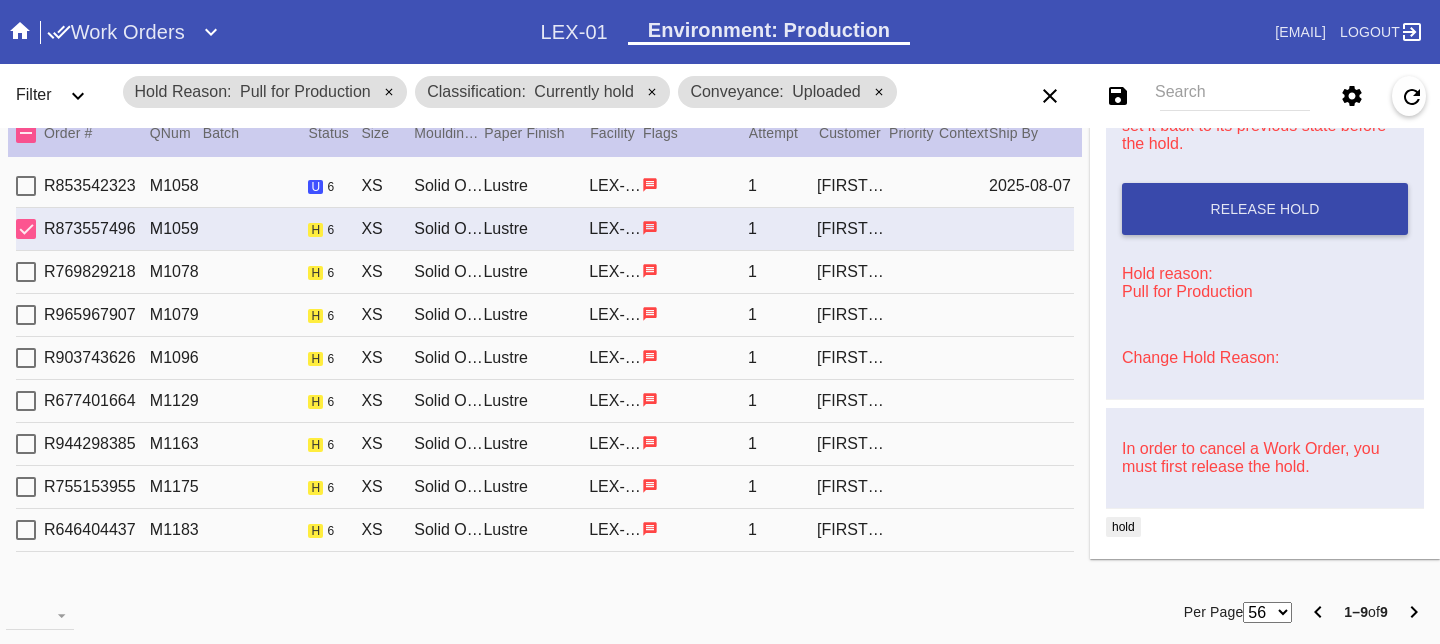 click on "Release Hold" at bounding box center (1264, 209) 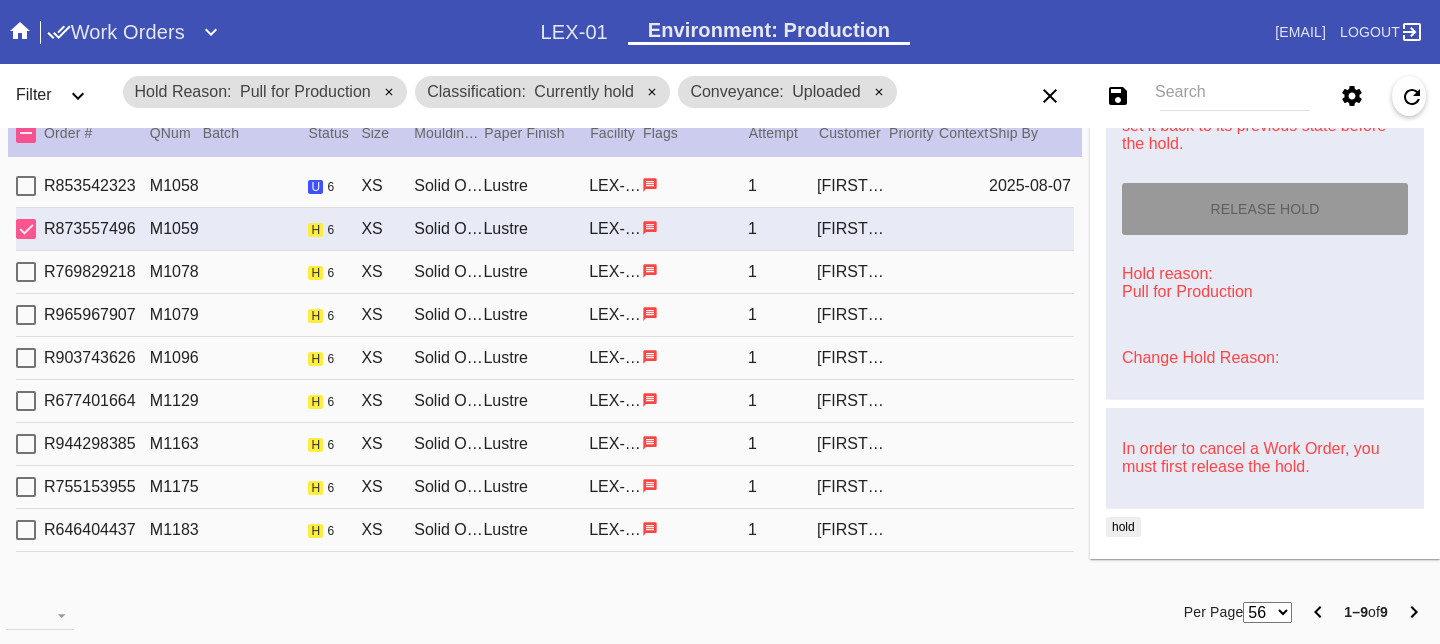 click on "R769829218 M1078 h   6 XS Solid Oak Tabletop Frame Black 6.5"x8.5" / Dove White Lustre LEX-03 1 [FIRST] [LAST]" at bounding box center [545, 272] 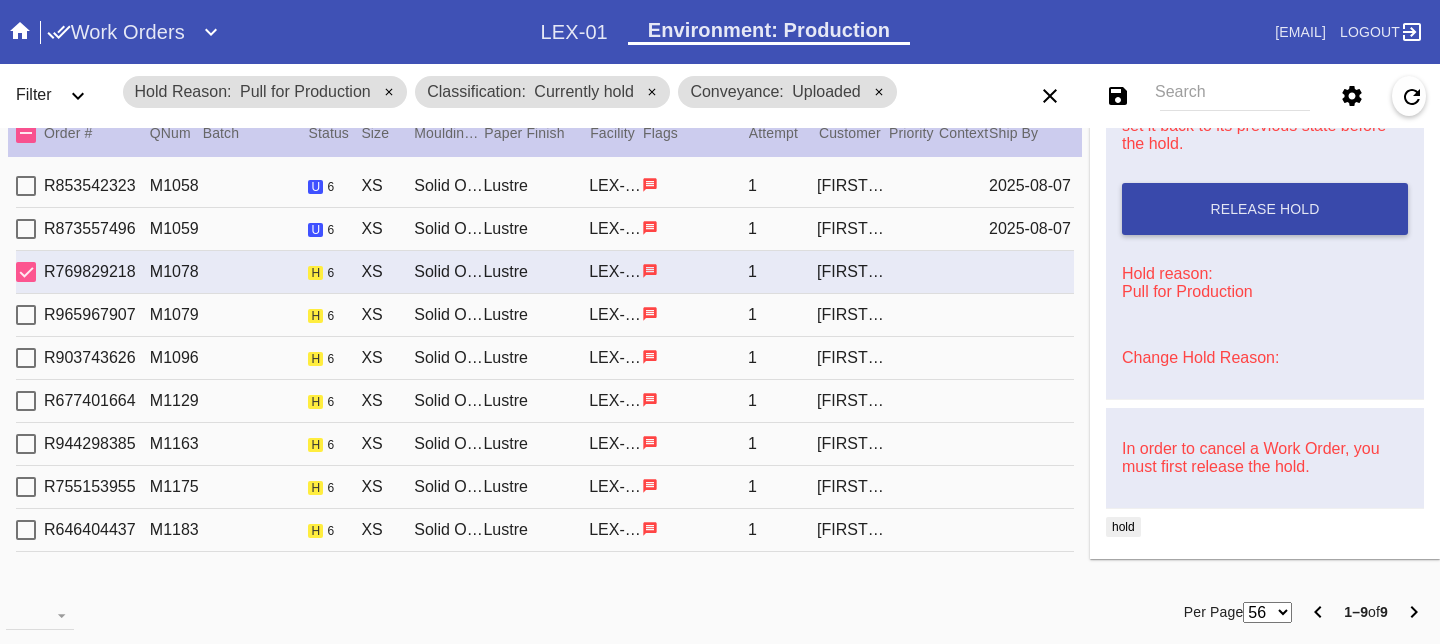 click on "Release Hold" at bounding box center (1265, 209) 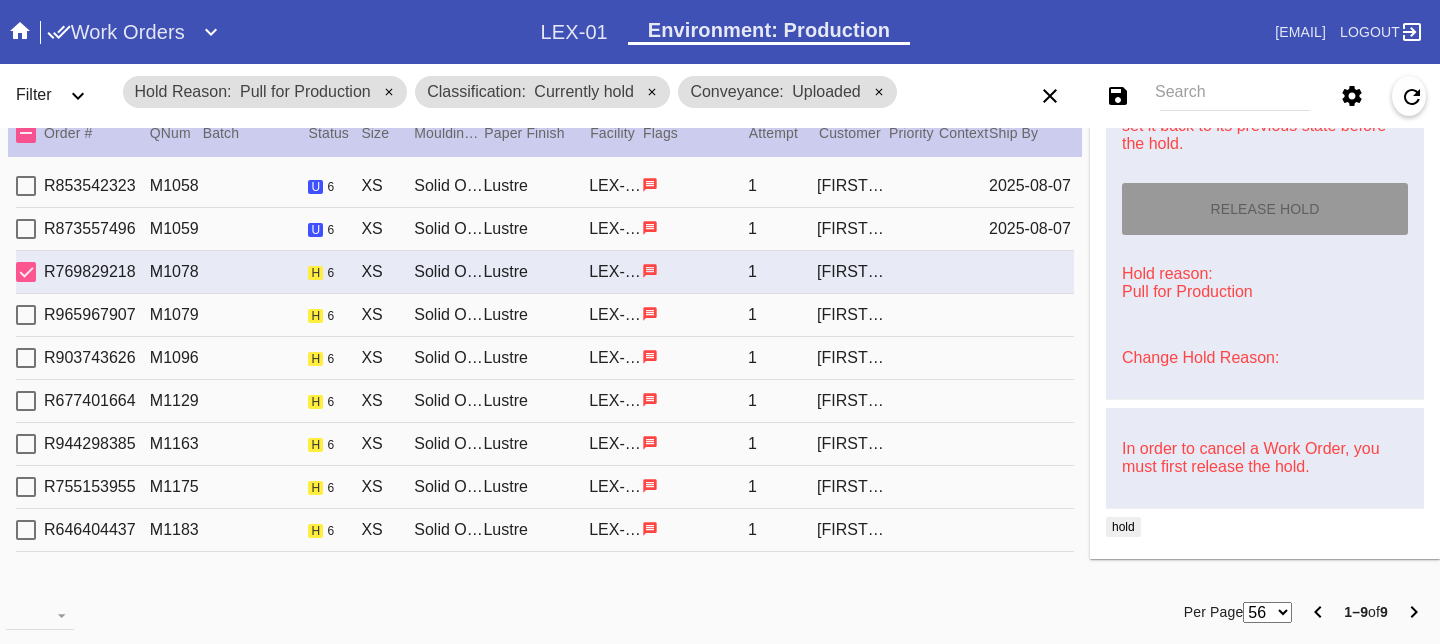 click on "R965967907 M1079 h   6 XS Solid Oak Tabletop Frame Black 6.5"x8.5" / Dove White Lustre LEX-03 1 [FIRST] [LAST]" at bounding box center (545, 315) 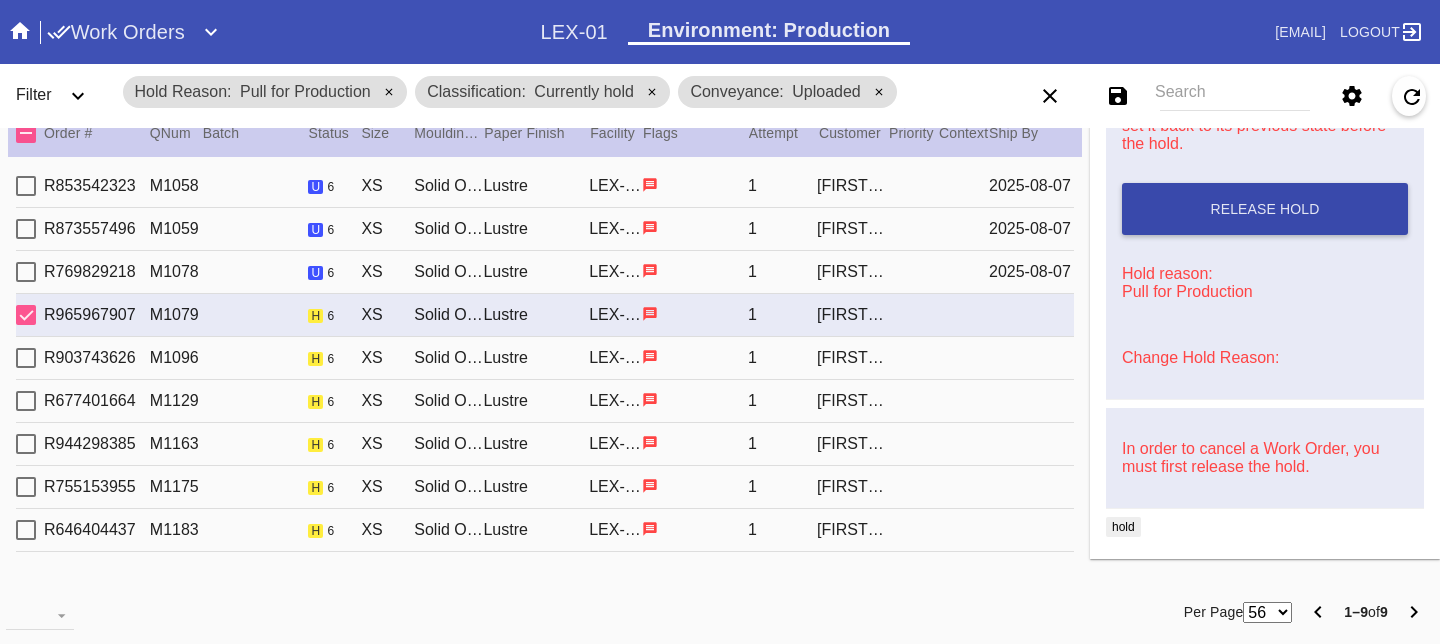 click on "Release Hold" at bounding box center [1265, 209] 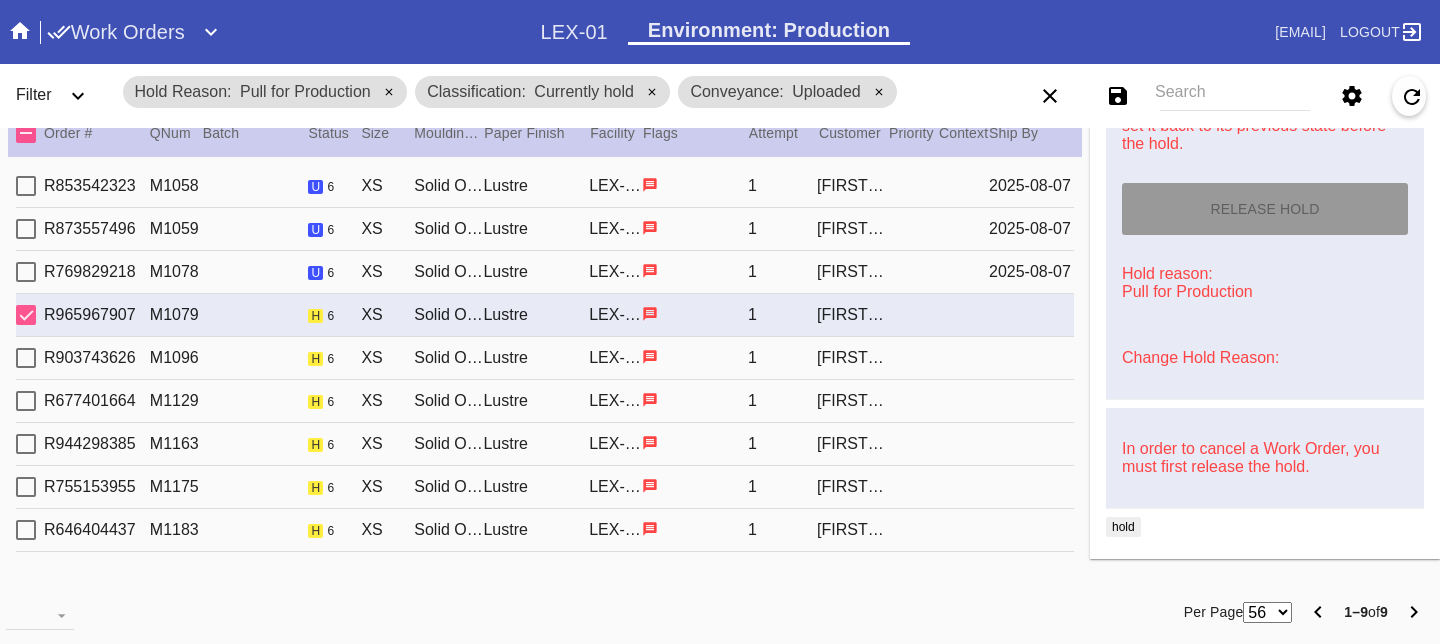 click on "R903743626 M1096 h   6 XS Solid Oak Tabletop Frame Black 6.5"x8.5" / Dove White Lustre LEX-03 1 [FIRST] [LAST]" at bounding box center (545, 358) 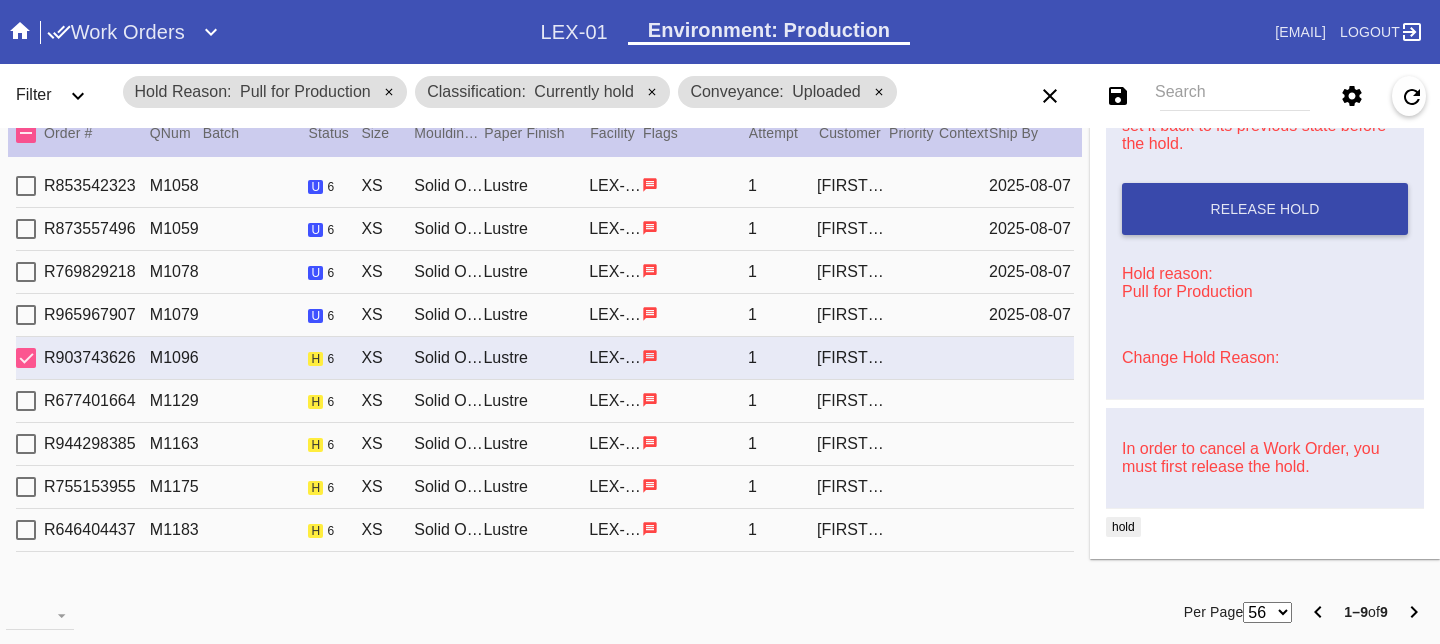 click on "Release Hold" at bounding box center (1265, 209) 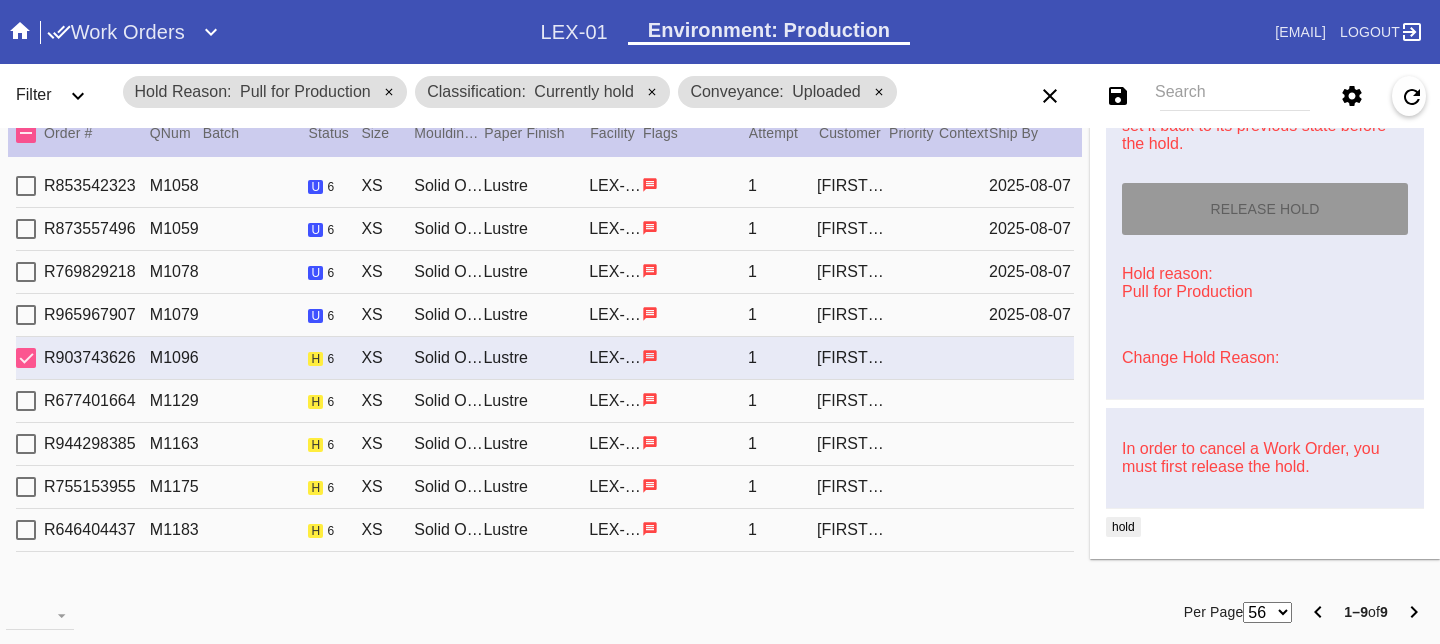 type on "8/7/2025" 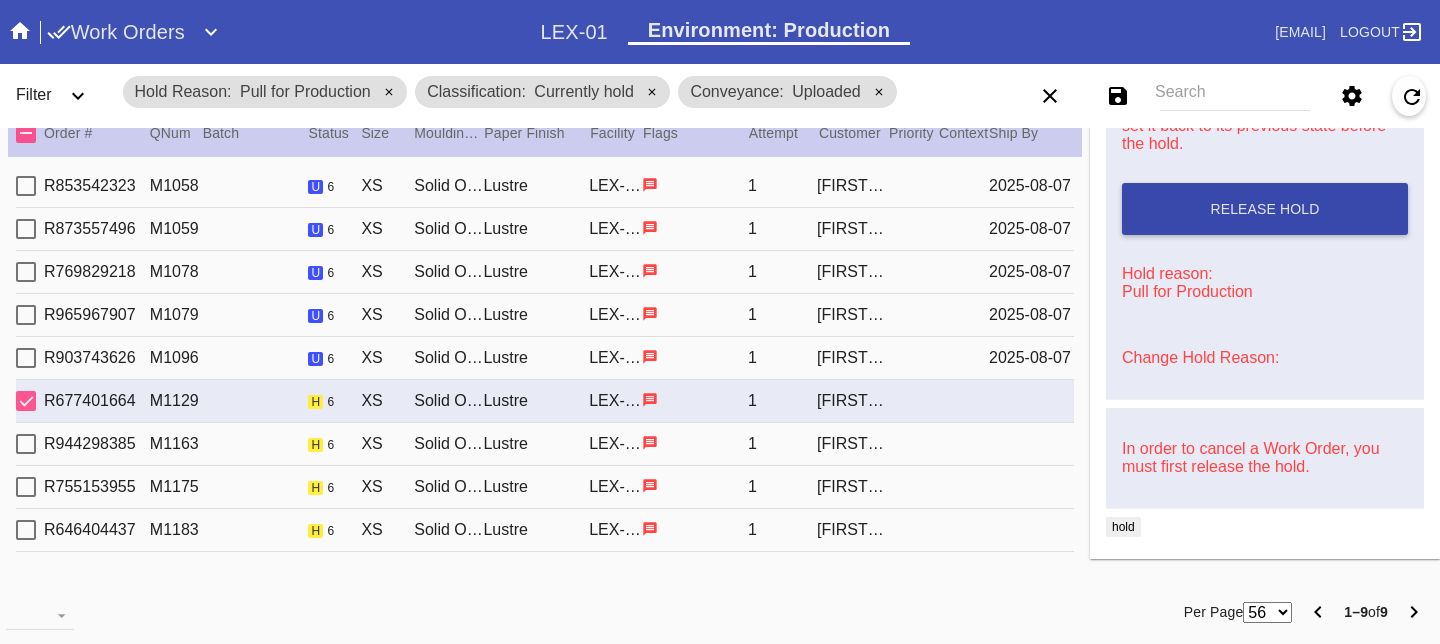 click on "Release Hold" at bounding box center [1264, 209] 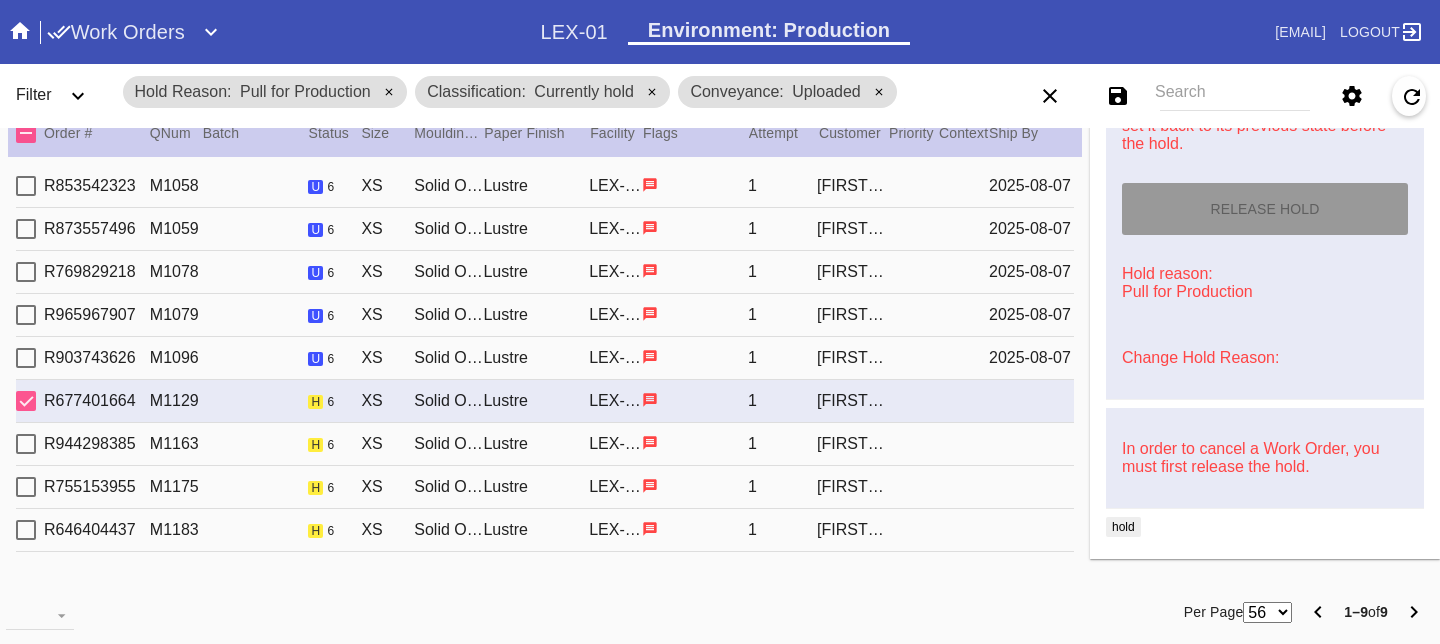 click on "R944298385 M1163 h   6 XS Solid Oak Tabletop Frame Black 6.5"x8.5" / Dove White Lustre LEX-03 1 [FIRST] [LAST]" at bounding box center [545, 444] 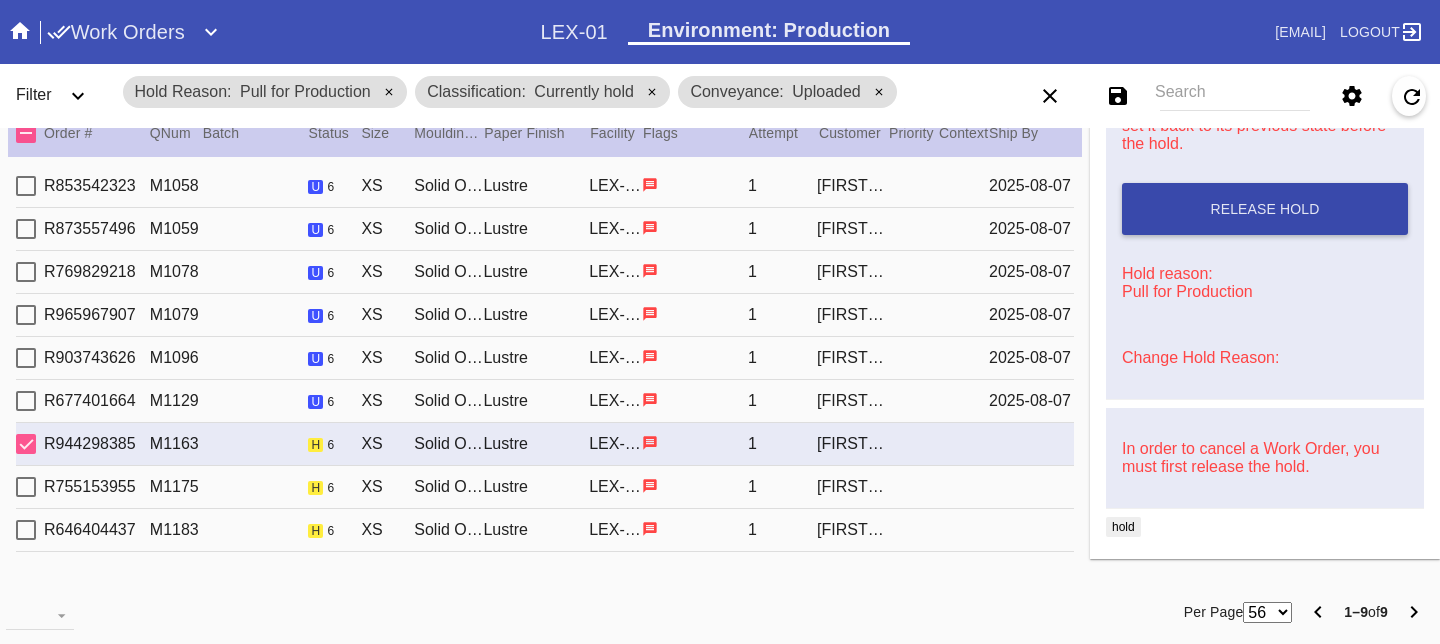 click on "Release Hold" at bounding box center (1265, 209) 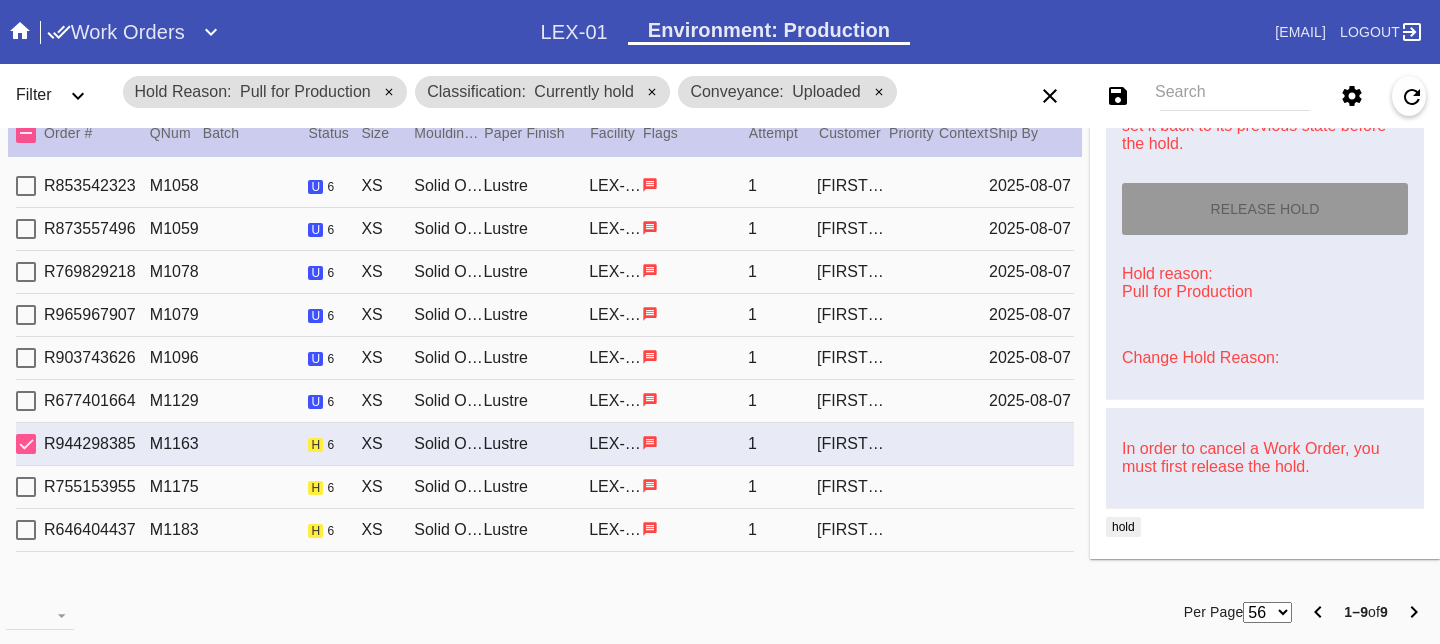click on "R755153955 M1175 h   6 XS Solid Oak Tabletop Frame Black 6.5"x8.5" / Dove White Lustre LEX-03 1 [FIRST] [LAST]" at bounding box center [545, 487] 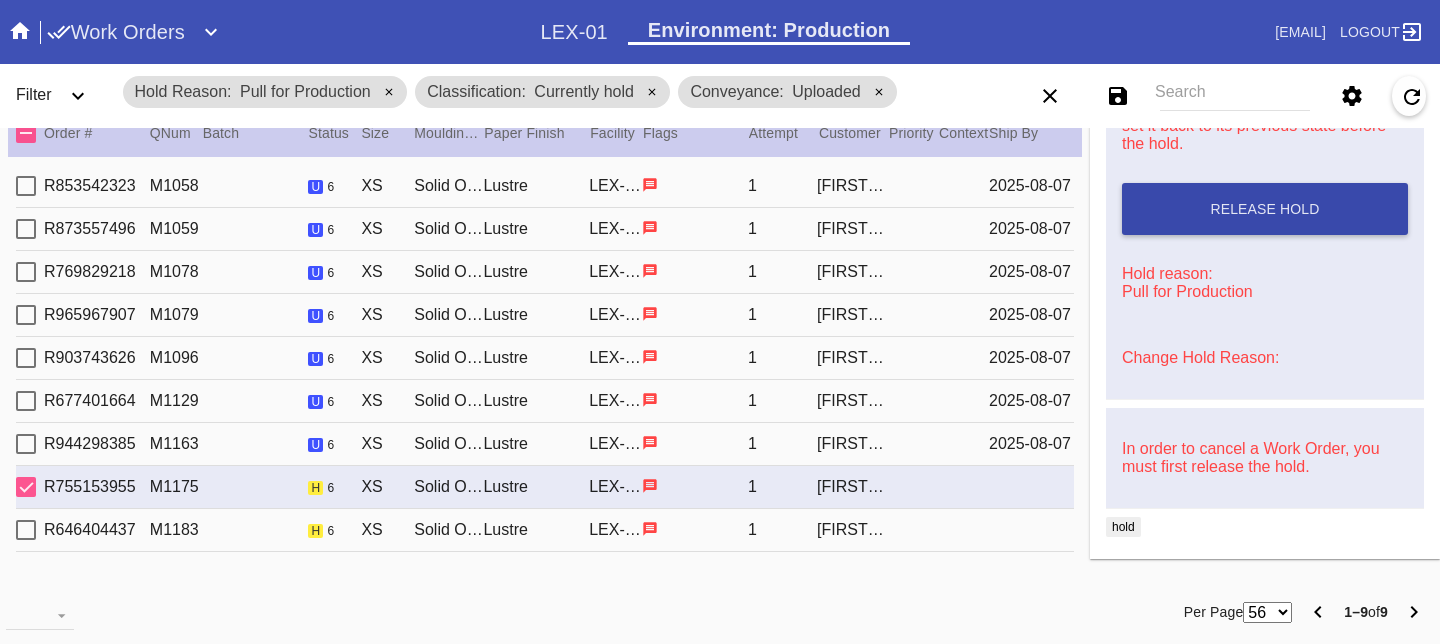 click on "Release Hold" at bounding box center (1264, 209) 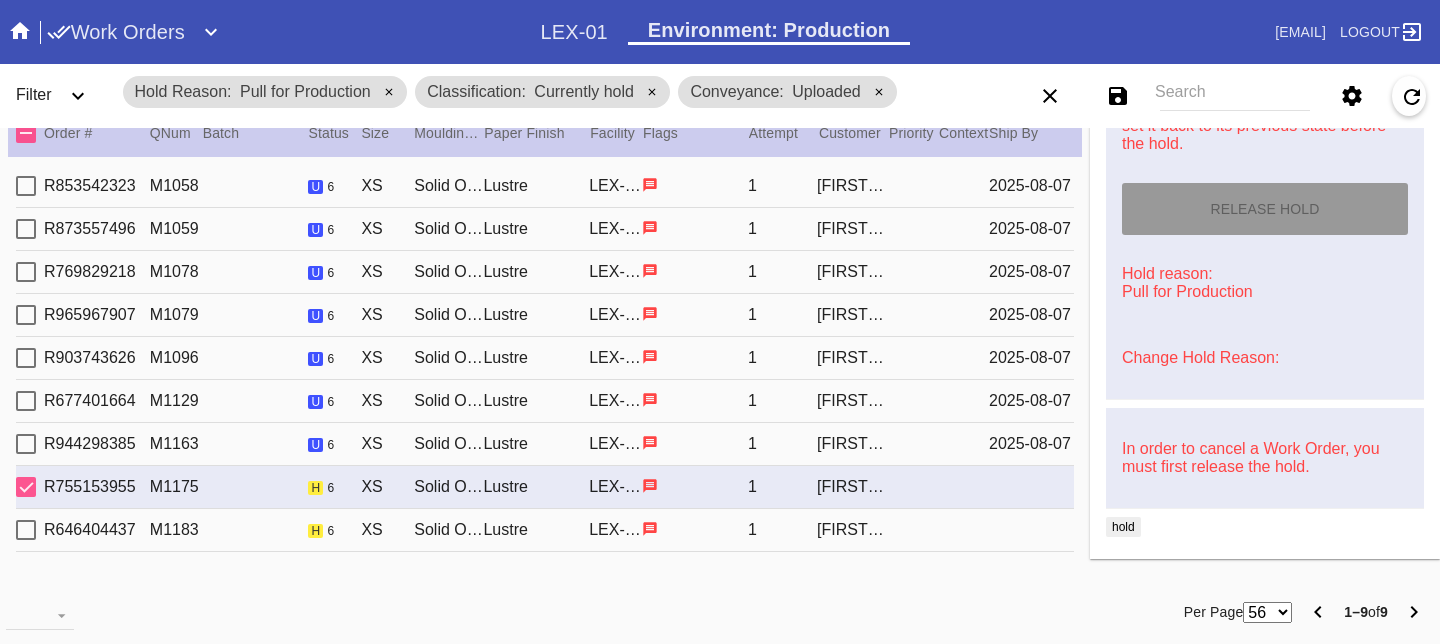 click on "R646404437 M1183 h   6 XS Solid Oak Tabletop Frame Black 6.5"x8.5" / Dove White Lustre LEX-03 1 Patricia Balsamo" at bounding box center [545, 530] 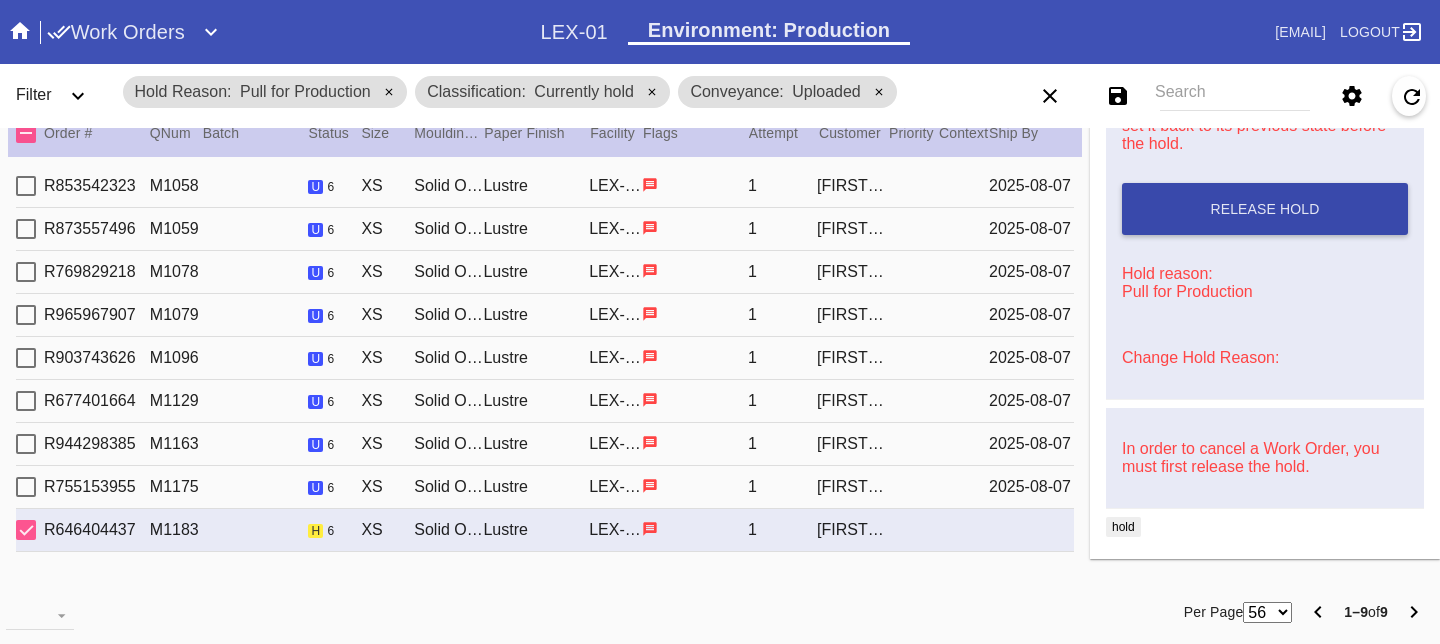 click on "Release Hold" at bounding box center (1265, 209) 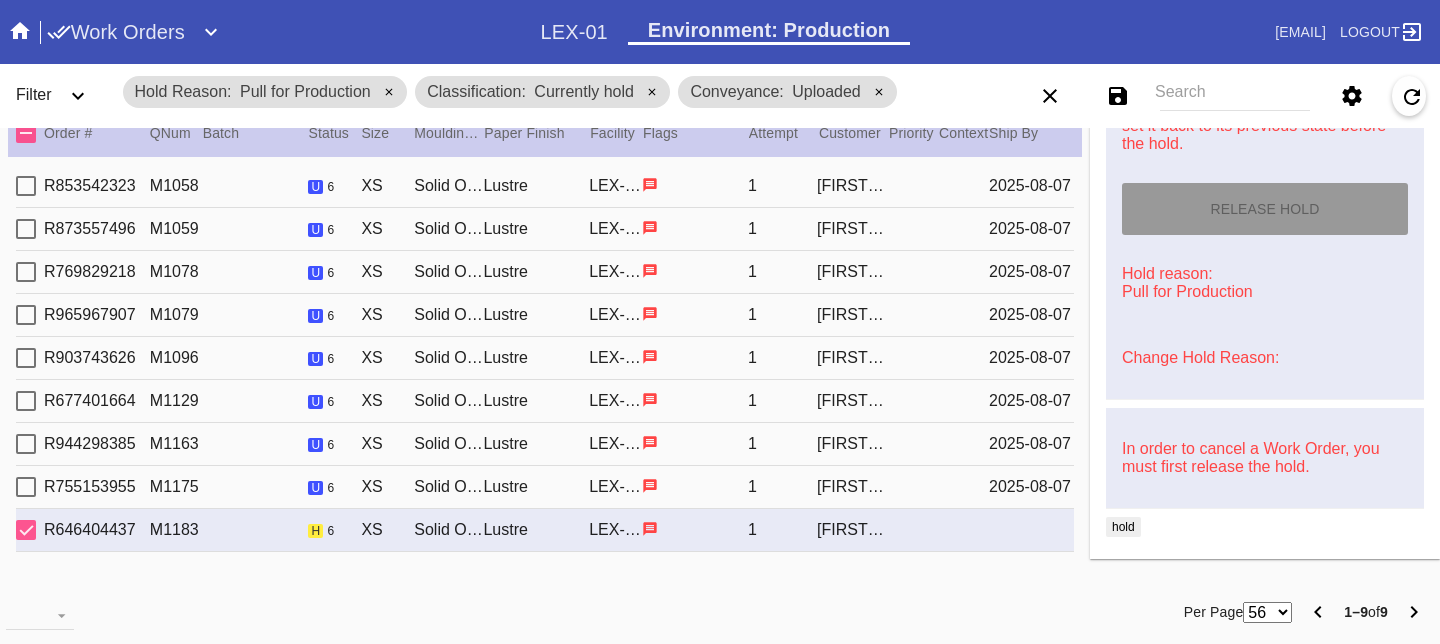type on "8/7/2025" 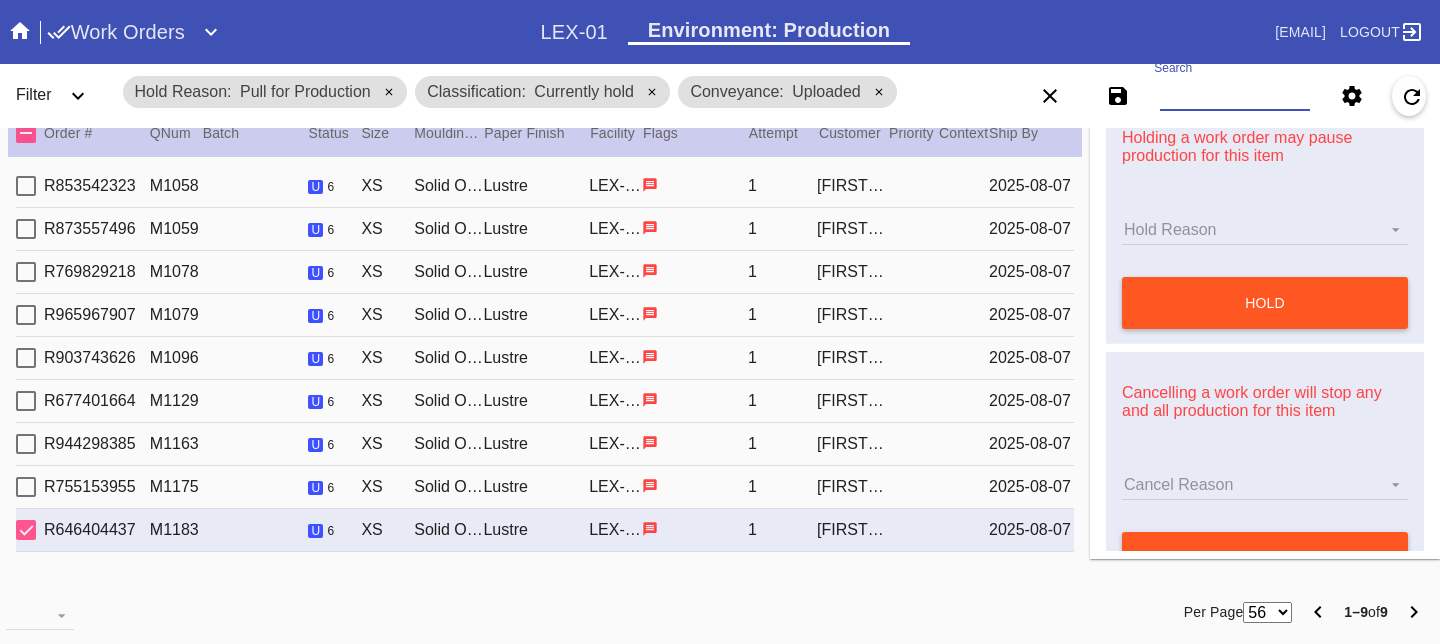 click on "Search" at bounding box center (1235, 96) 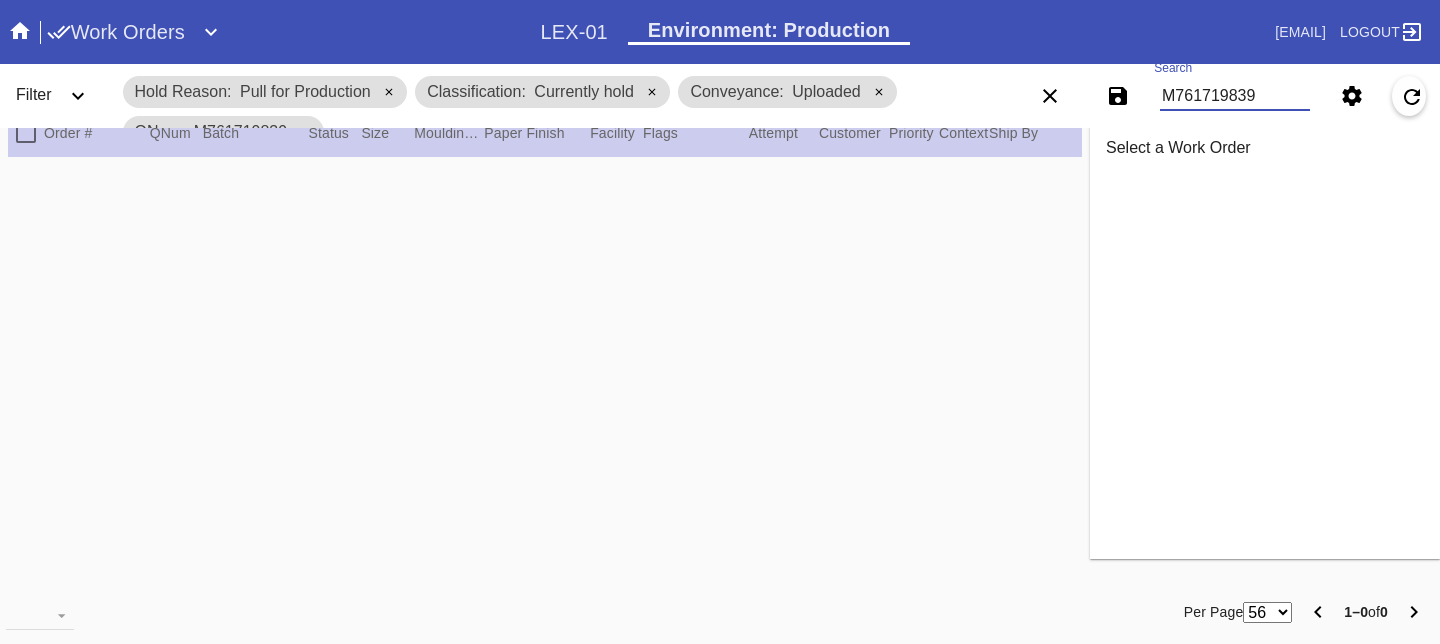 scroll, scrollTop: 0, scrollLeft: 0, axis: both 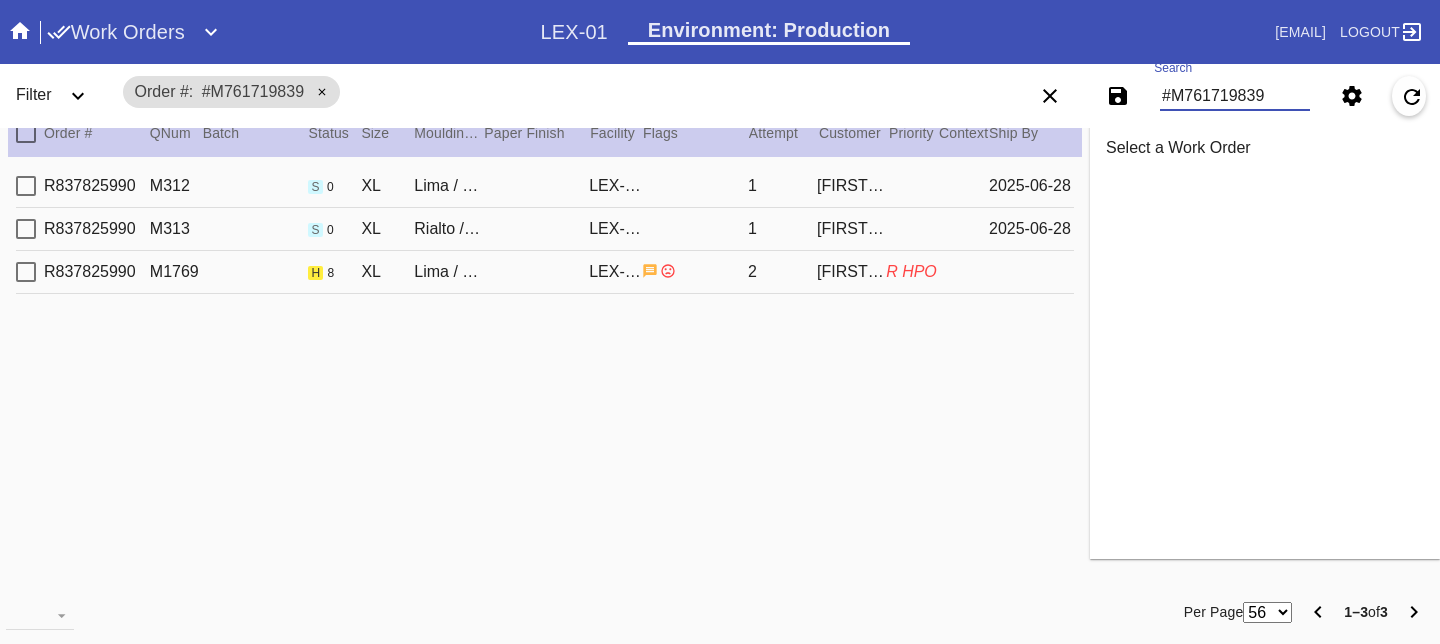 type on "#M761719839" 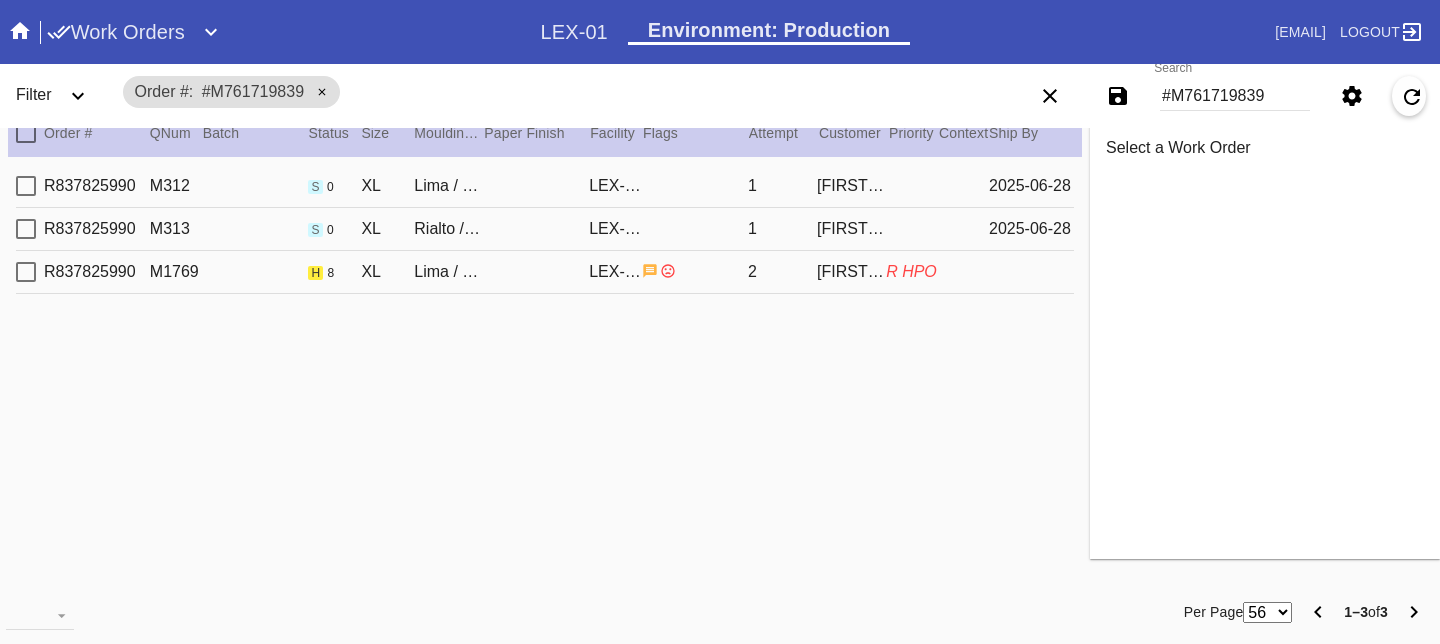 click on "HPO" at bounding box center (919, 271) 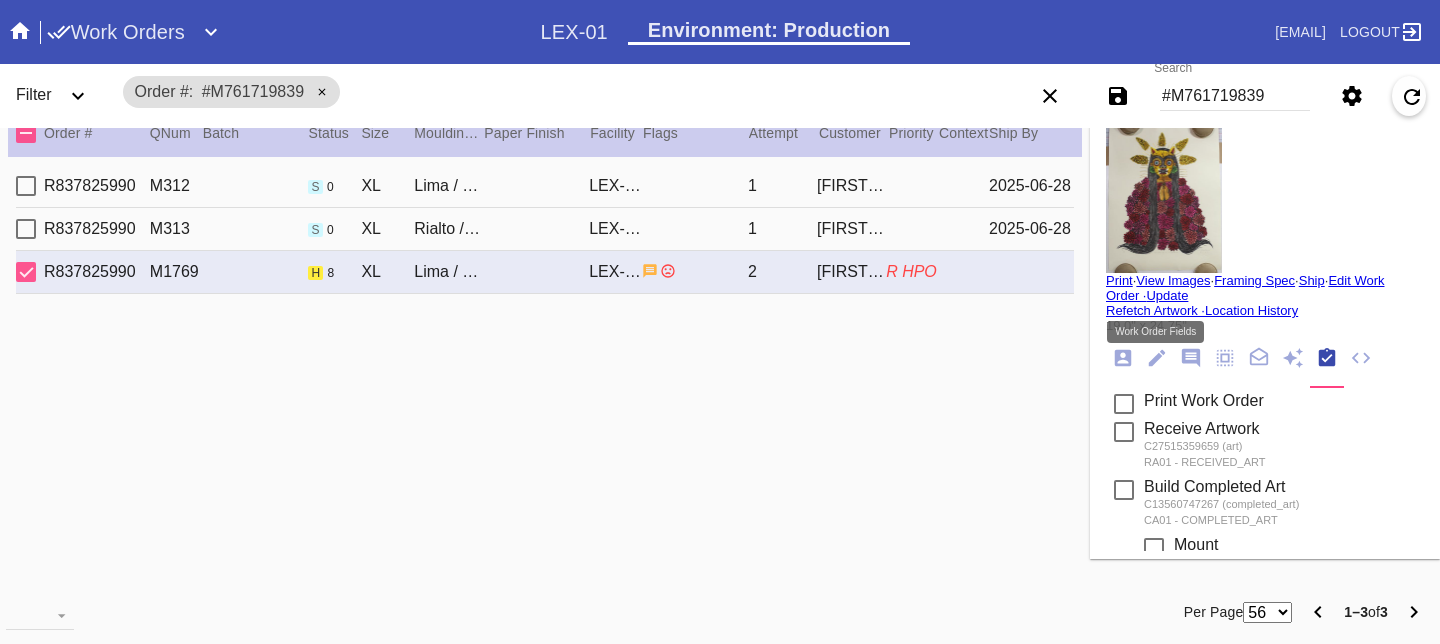 click 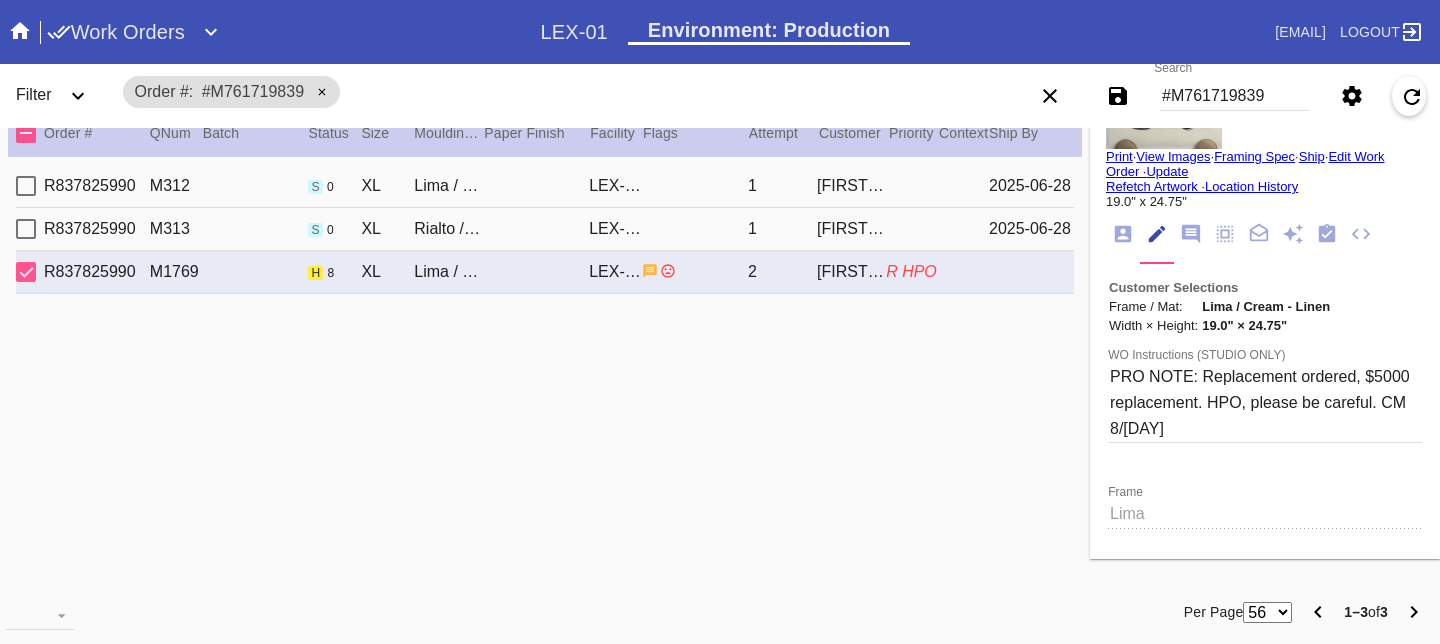 scroll, scrollTop: 0, scrollLeft: 0, axis: both 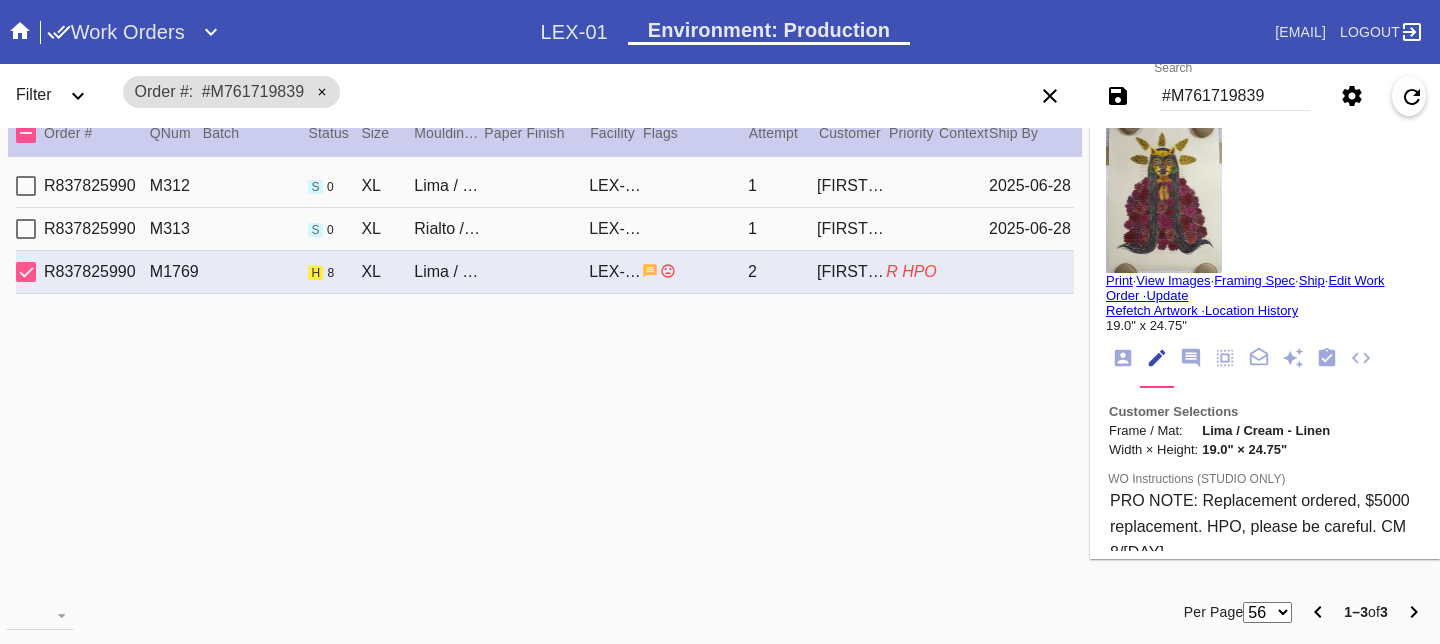 click 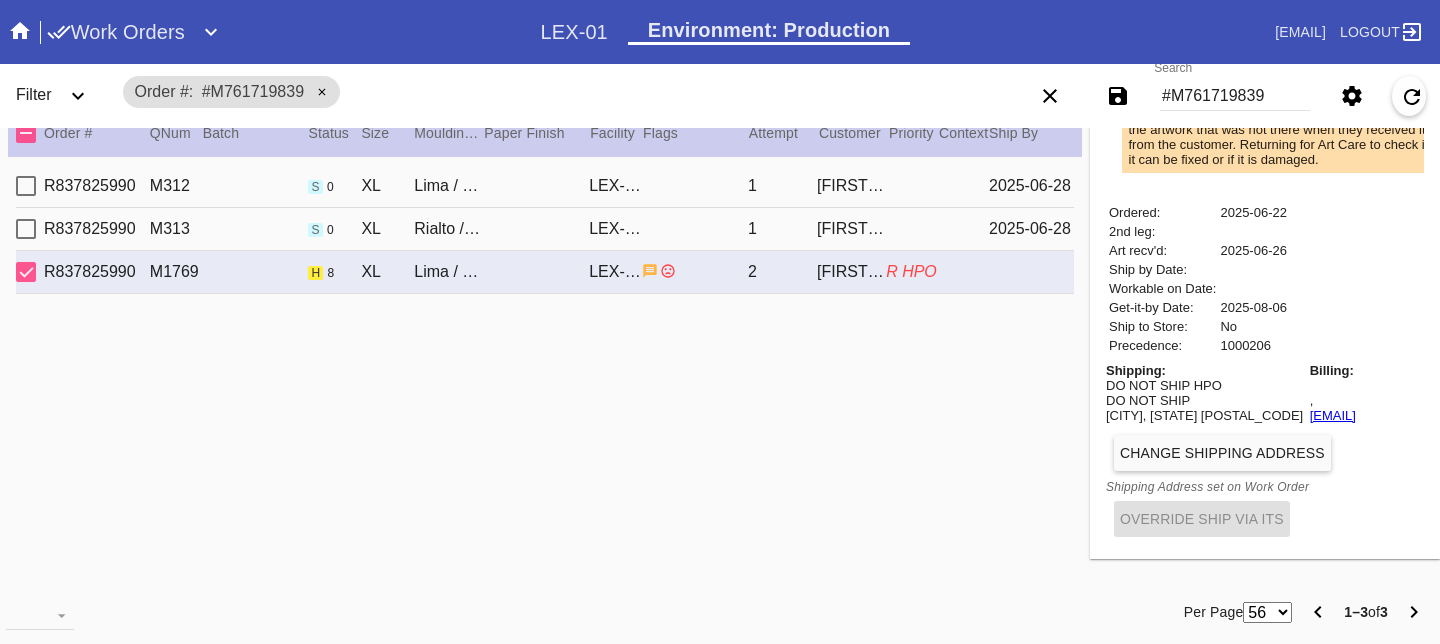 scroll, scrollTop: 876, scrollLeft: 0, axis: vertical 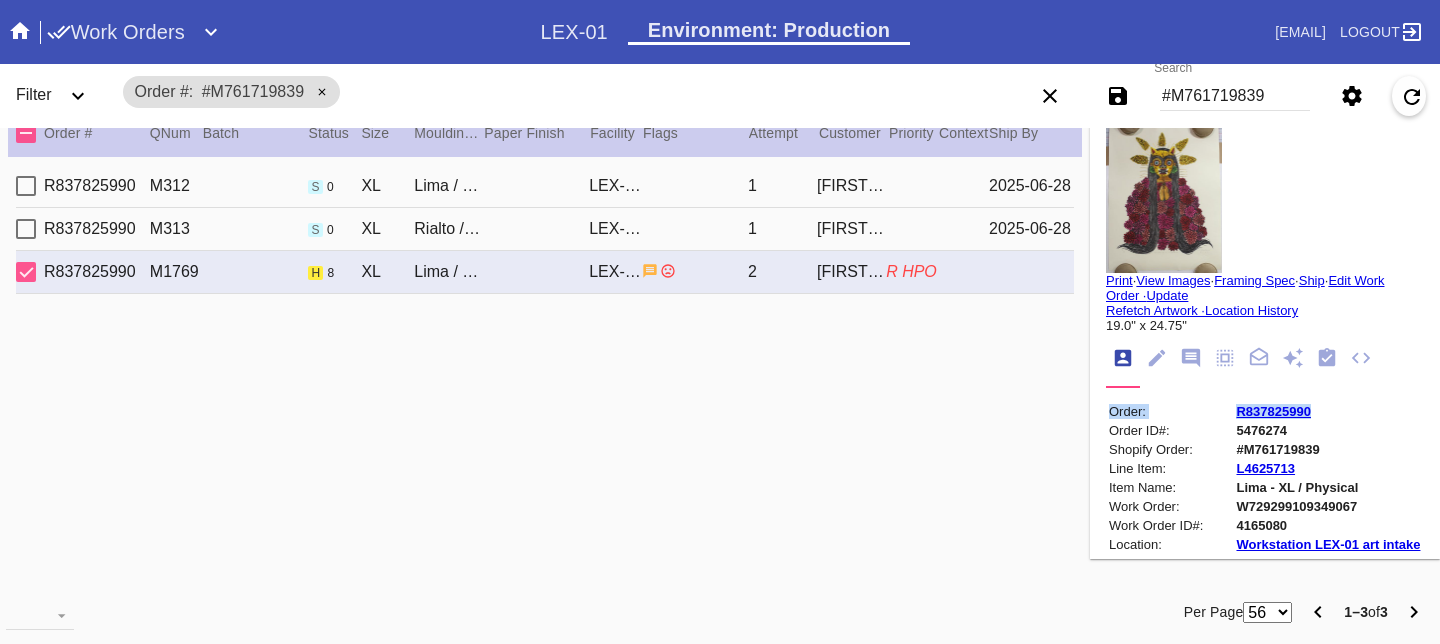 drag, startPoint x: 1321, startPoint y: 414, endPoint x: 1222, endPoint y: 404, distance: 99.50377 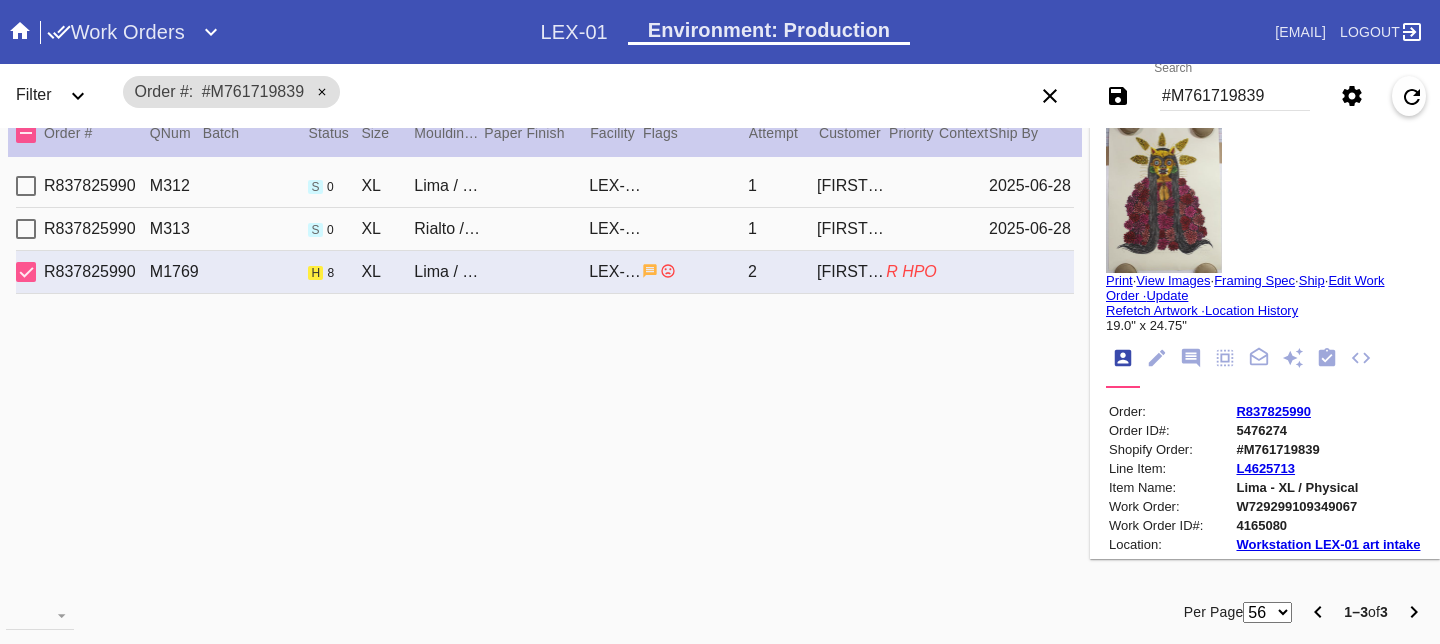 click on "W729299109349067" at bounding box center [1328, 506] 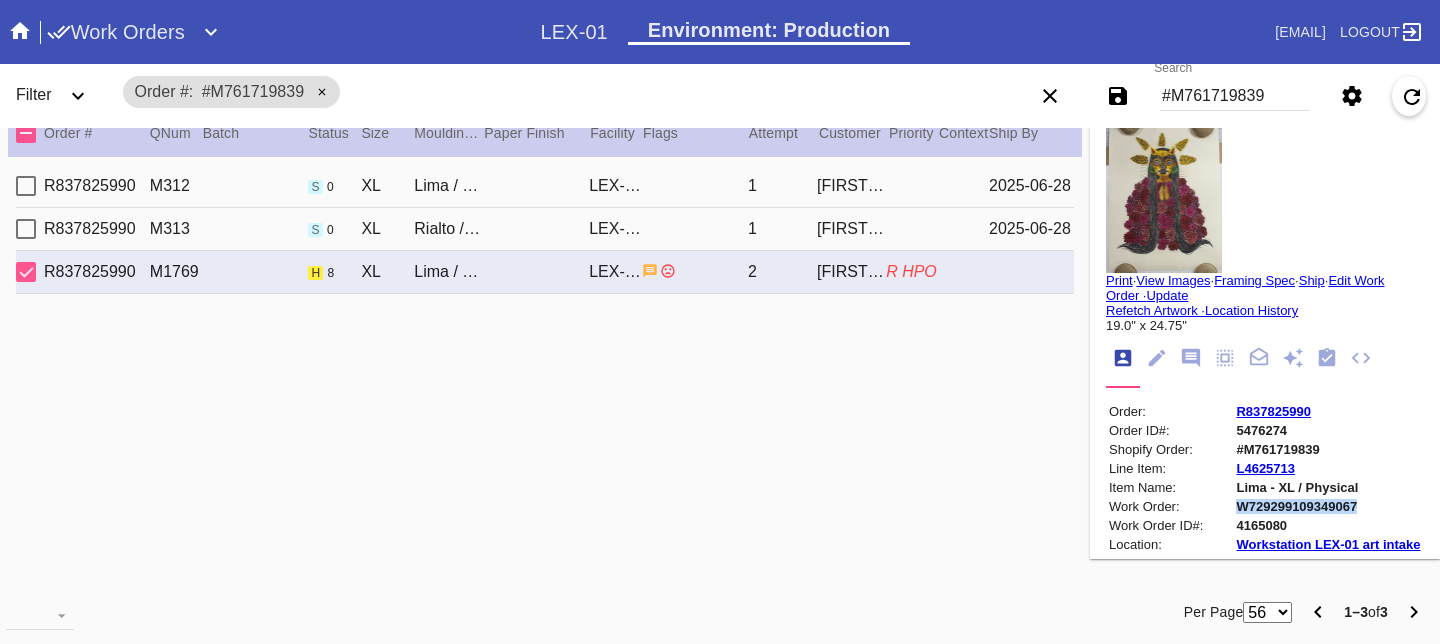 click on "W729299109349067" at bounding box center [1328, 506] 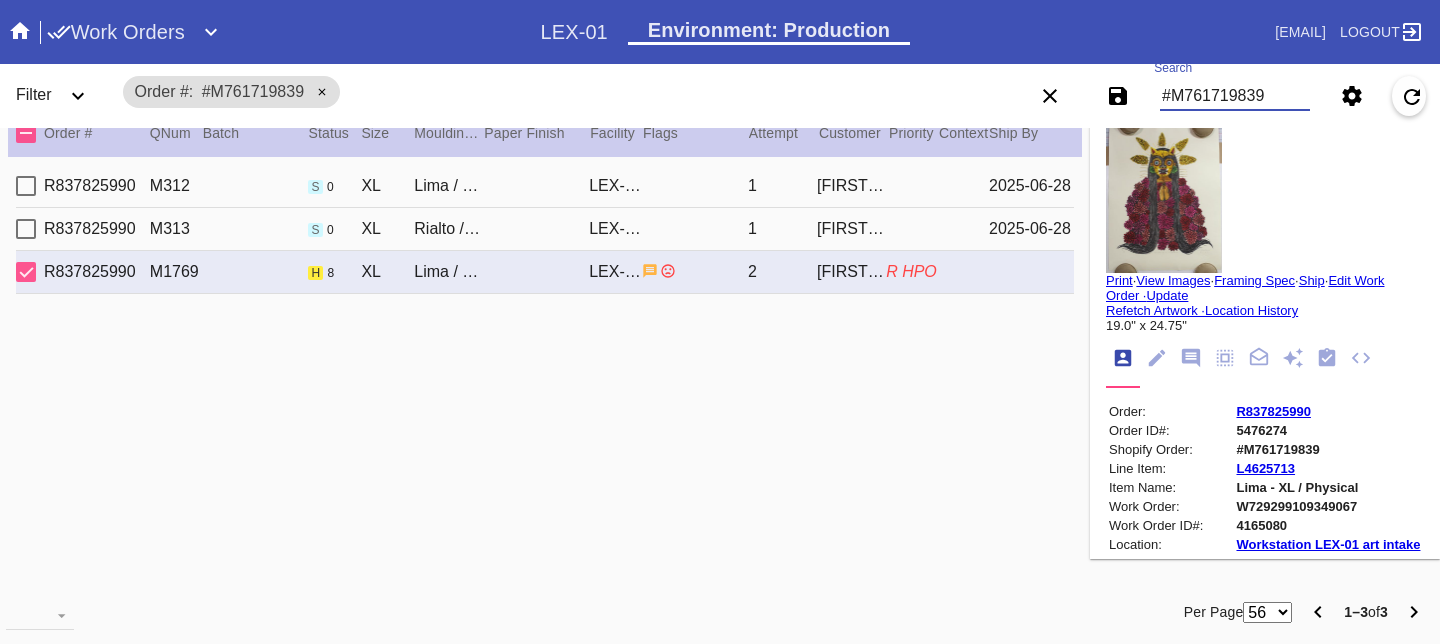 click on "#M761719839" at bounding box center (1235, 96) 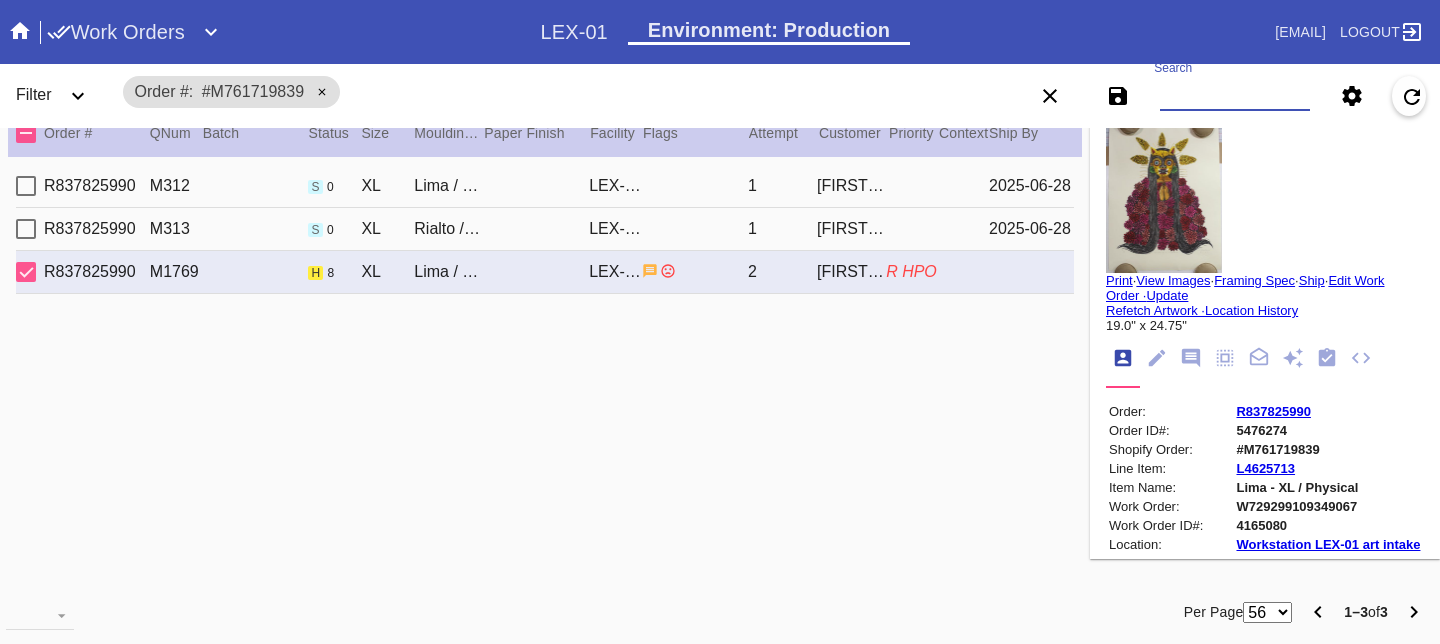 paste on "W986221728146540" 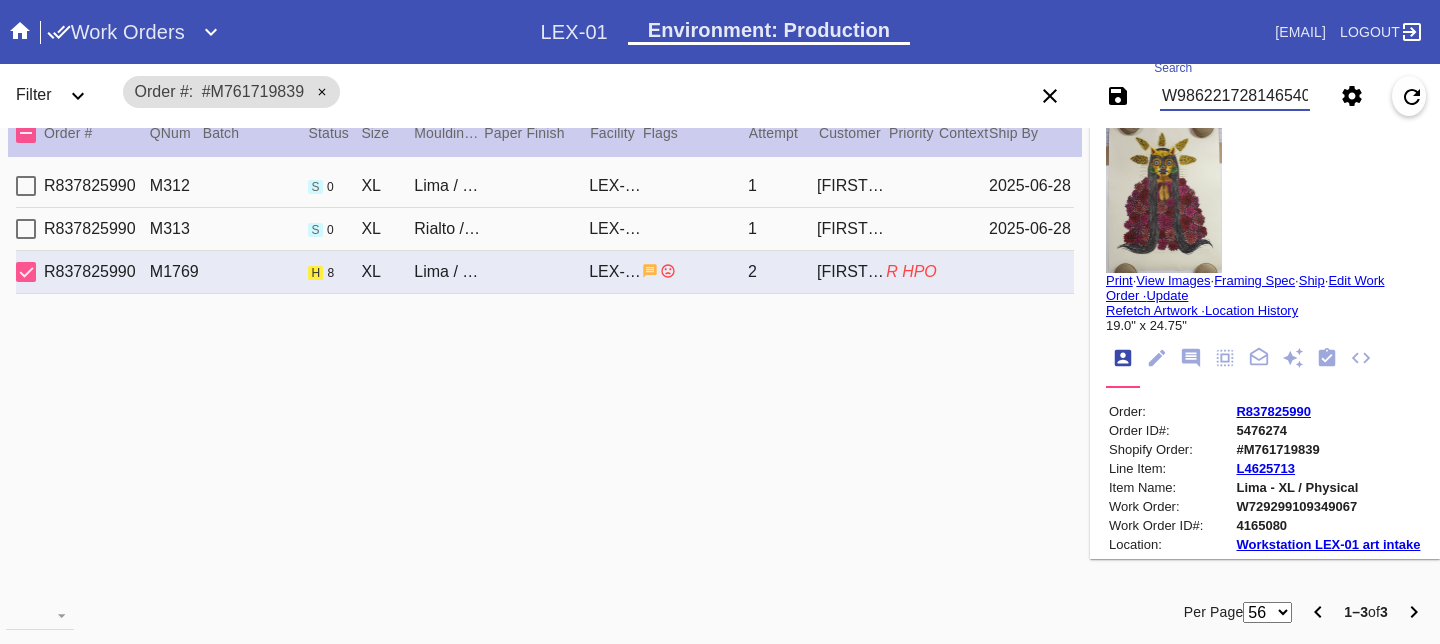 scroll, scrollTop: 0, scrollLeft: 3, axis: horizontal 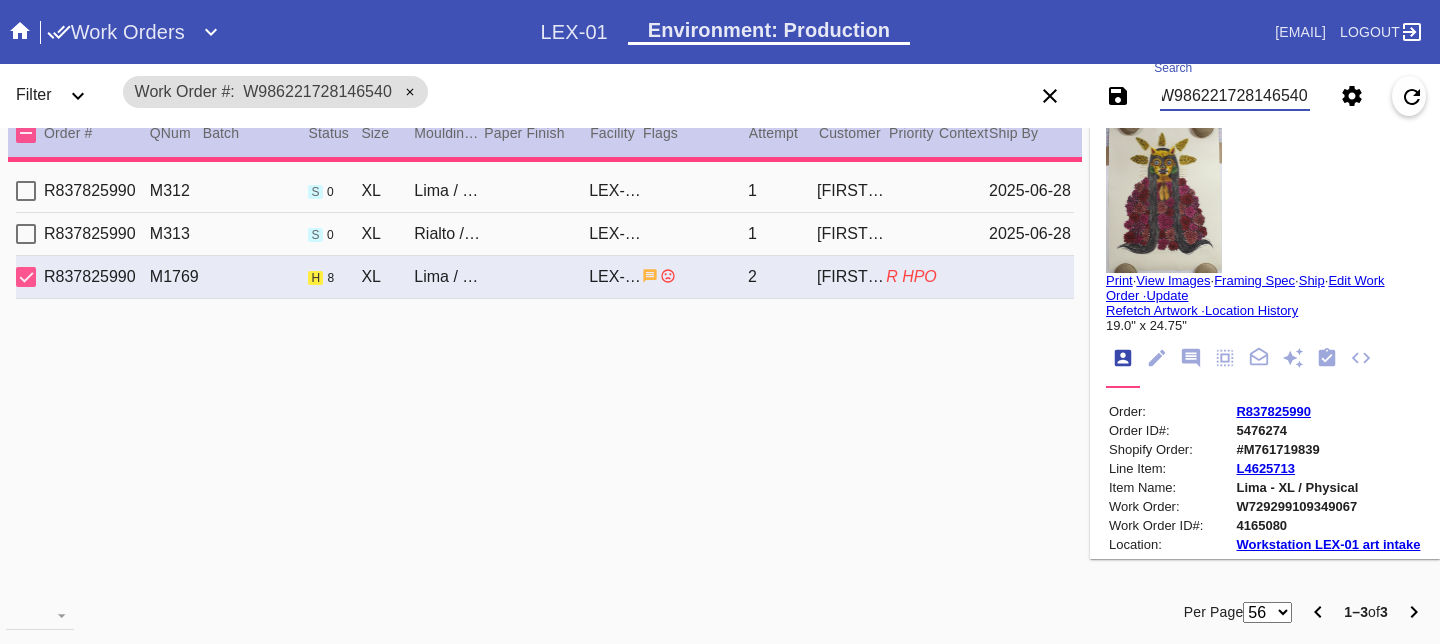 type 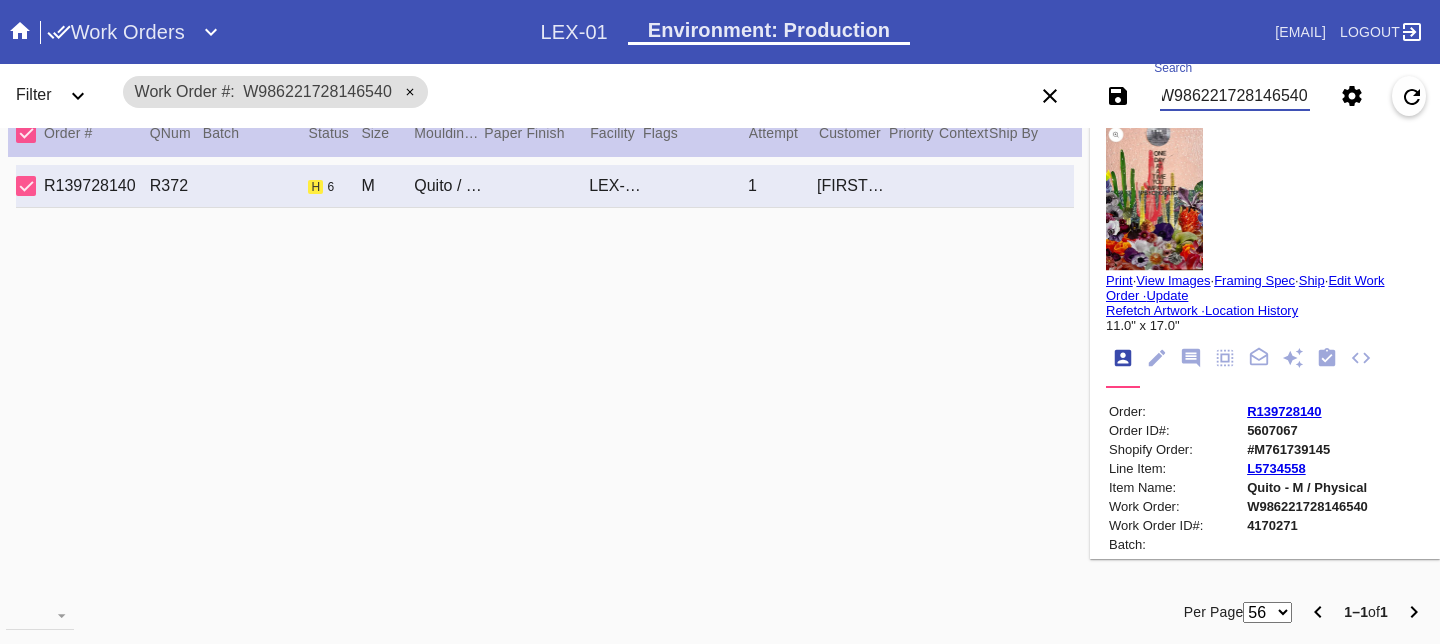 type on "W986221728146540" 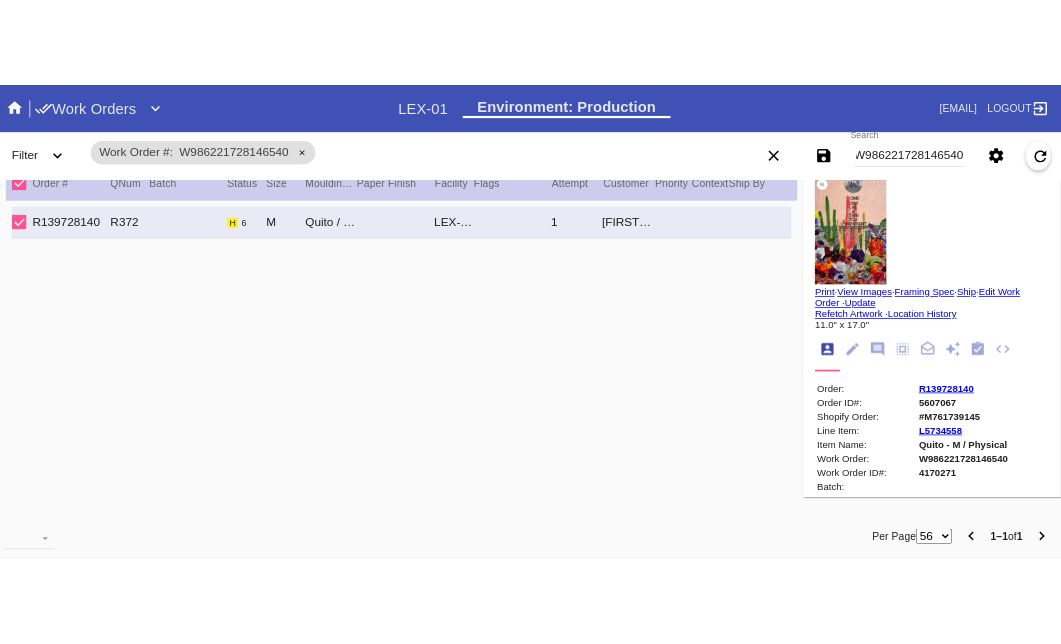 scroll, scrollTop: 0, scrollLeft: 0, axis: both 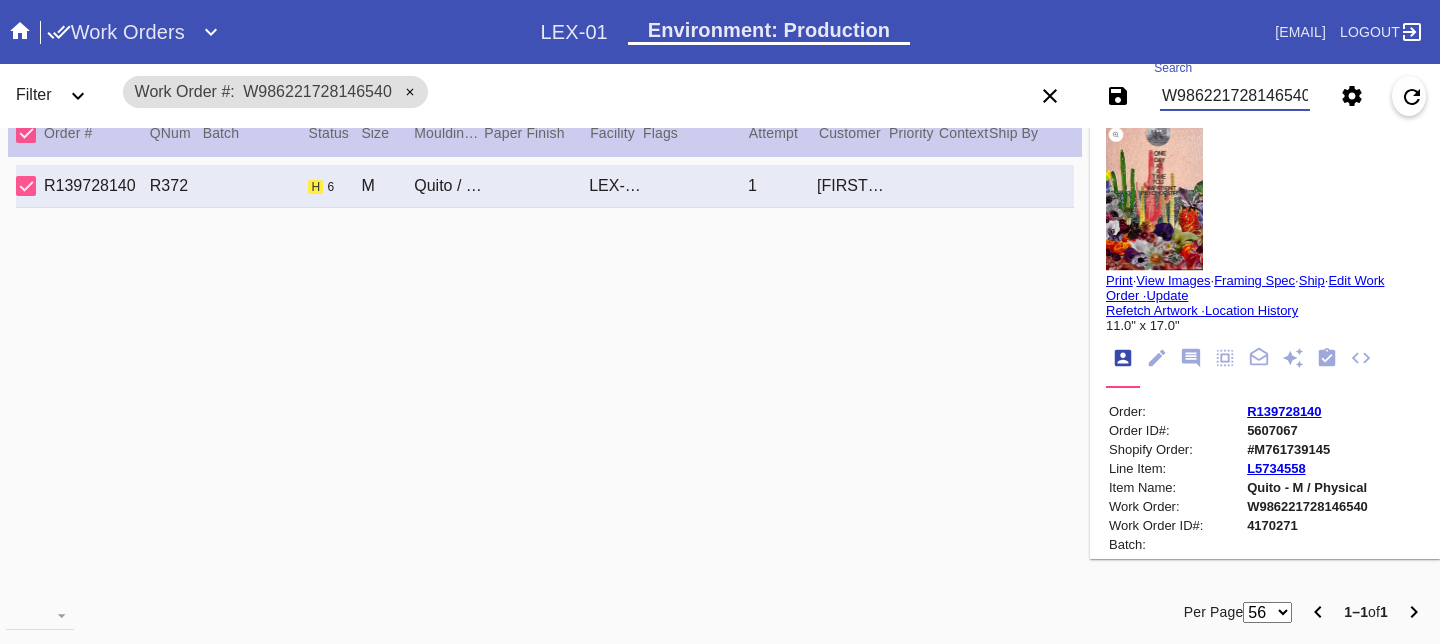 click on "#M761739145" at bounding box center [1307, 449] 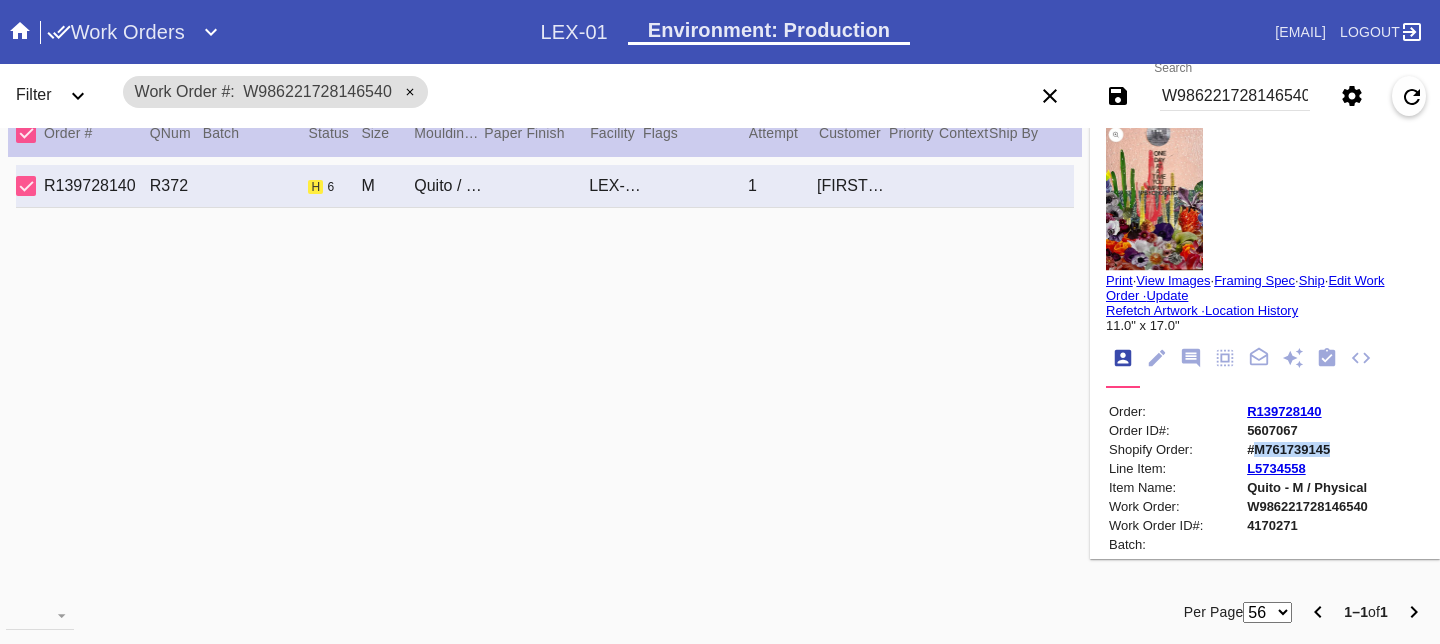 click on "#M761739145" at bounding box center [1307, 449] 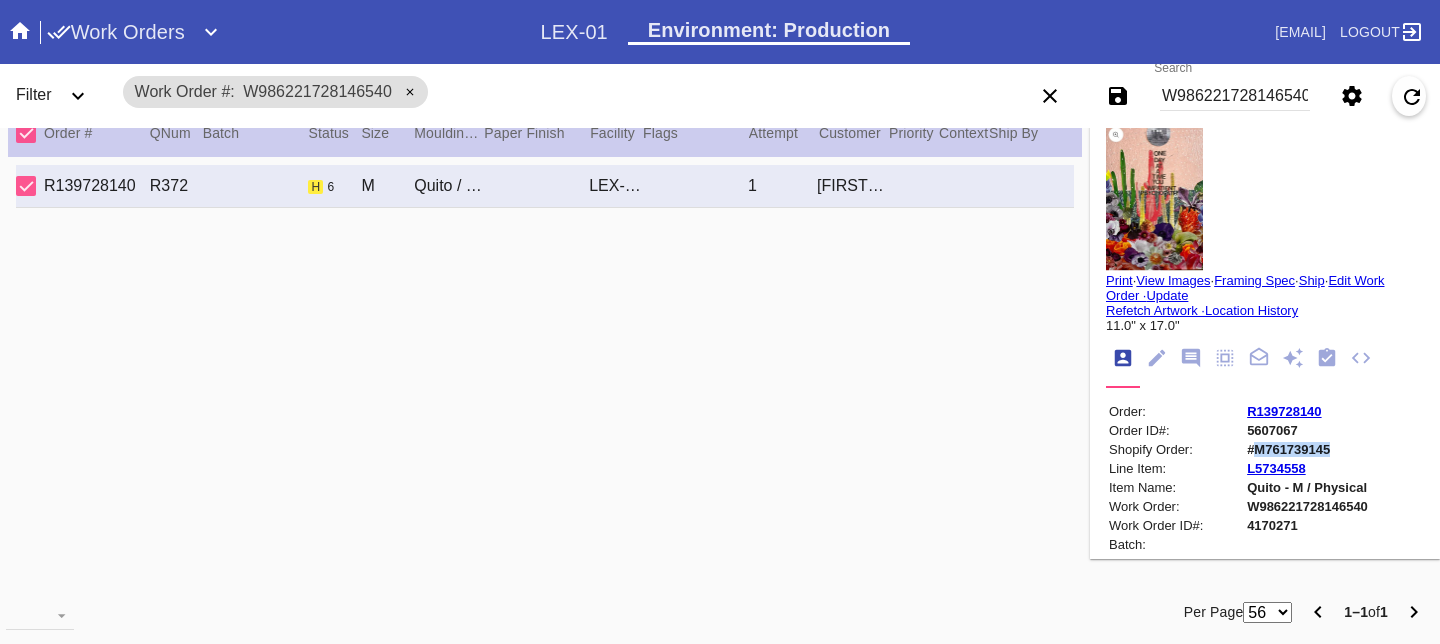 click at bounding box center [1154, 198] 